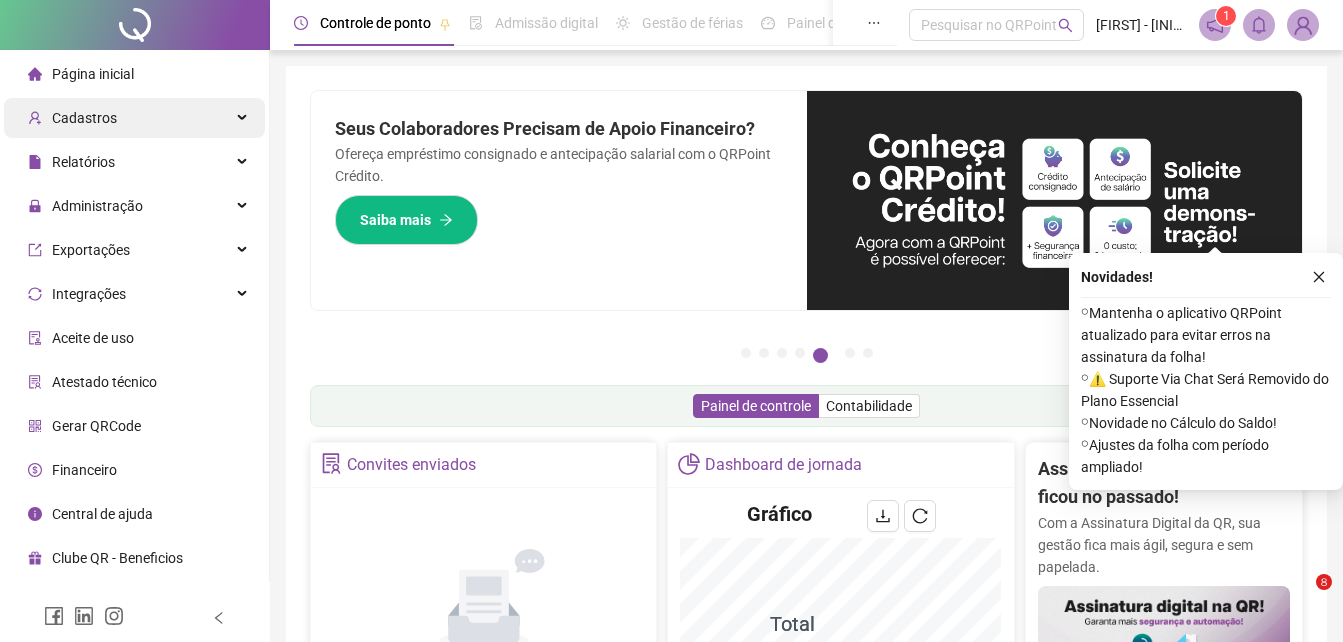 scroll, scrollTop: 200, scrollLeft: 0, axis: vertical 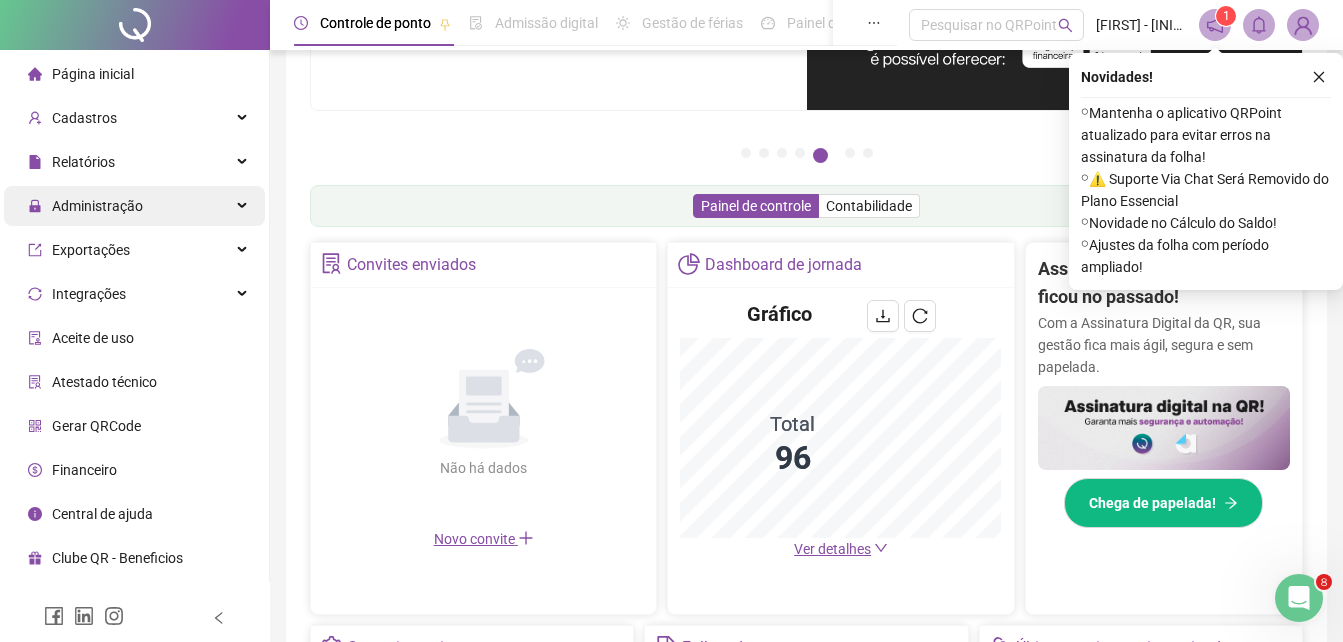 click on "Administração" at bounding box center (134, 206) 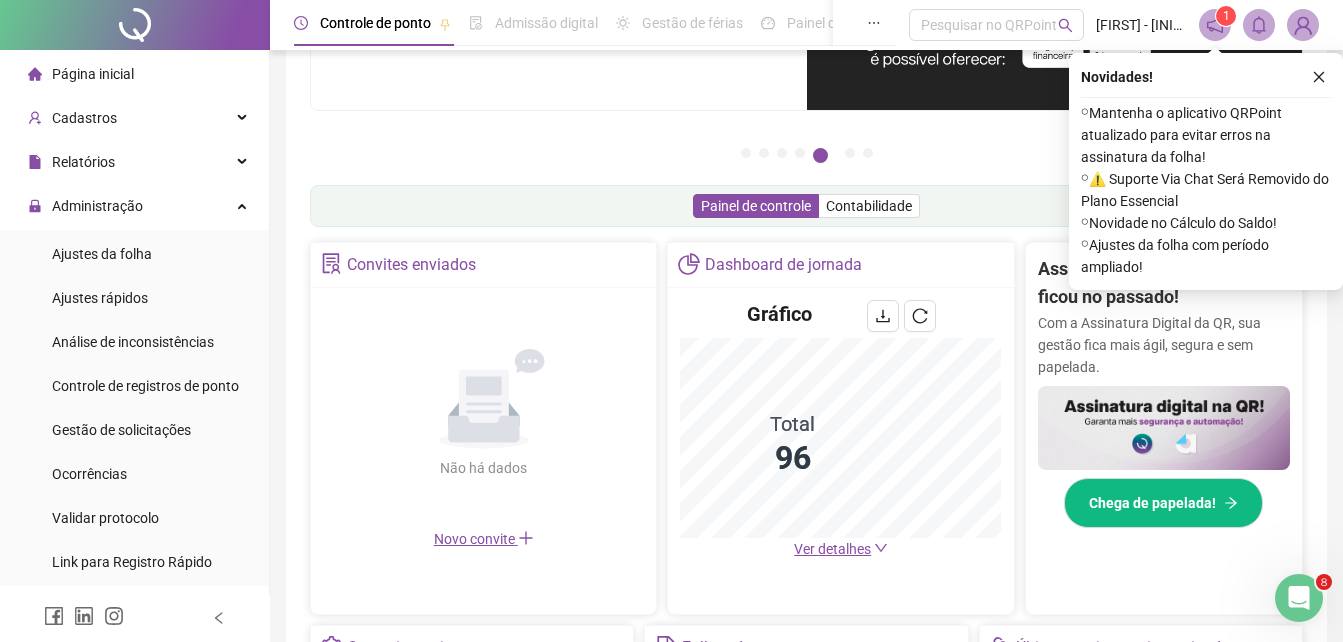 click on "Ajustes da folha" at bounding box center (134, 254) 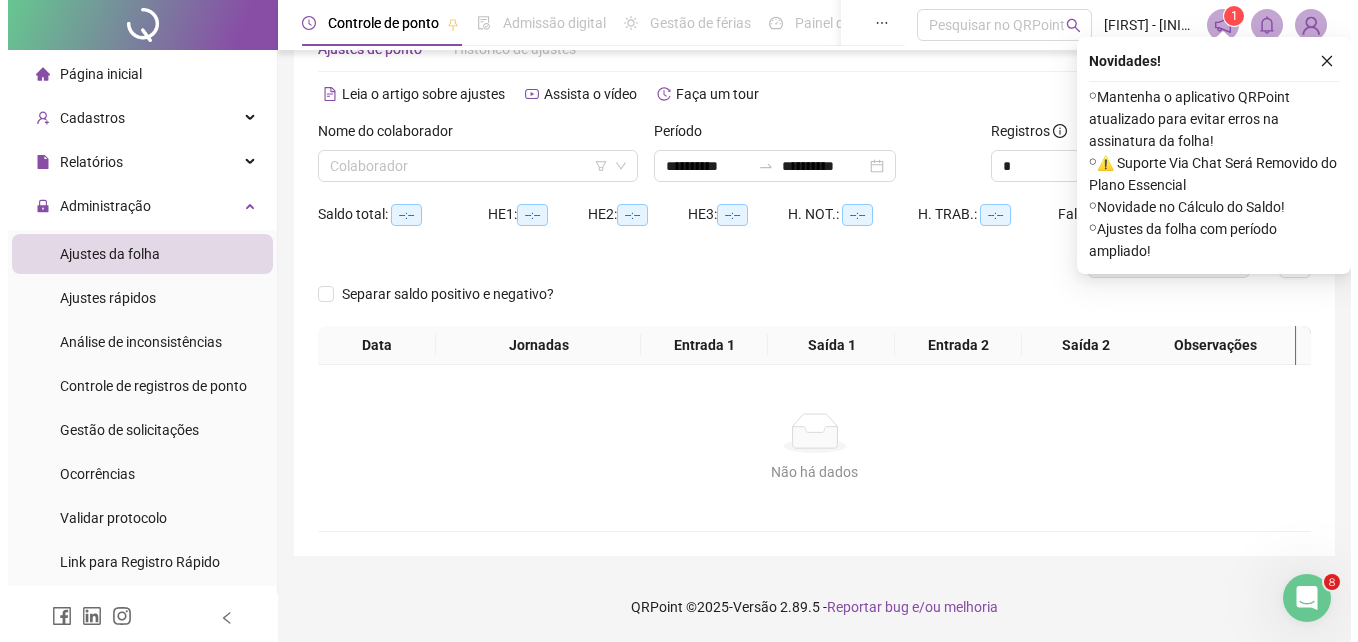 scroll, scrollTop: 48, scrollLeft: 0, axis: vertical 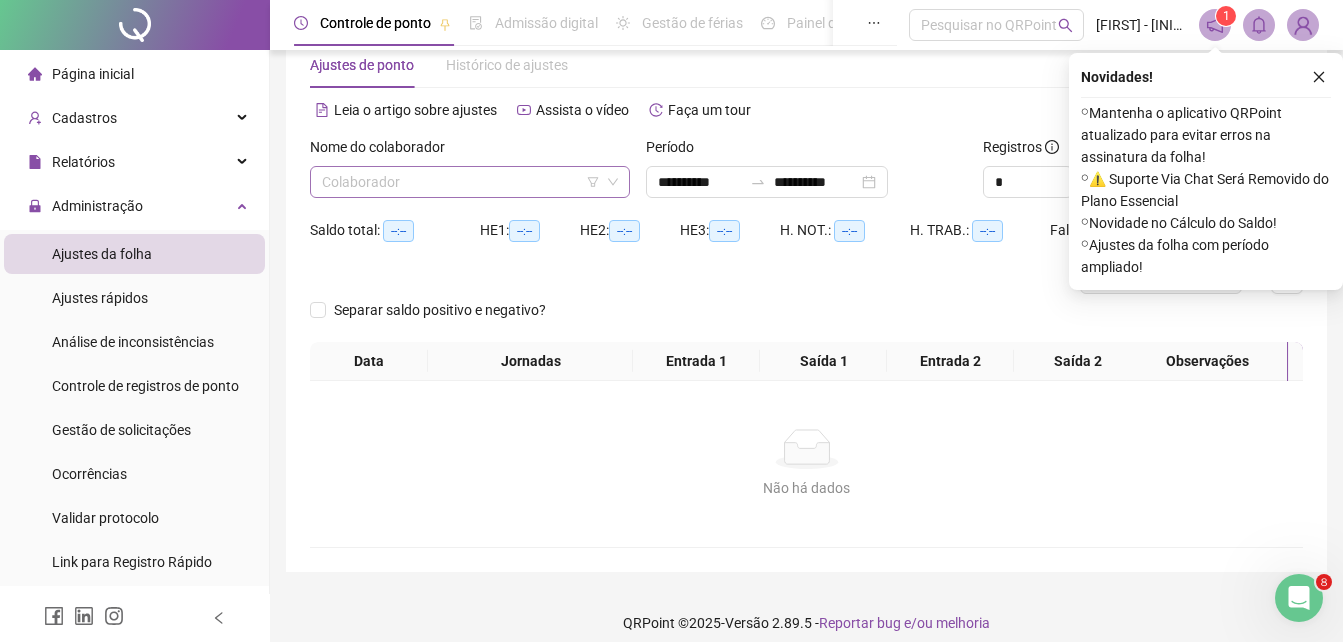 click at bounding box center (461, 182) 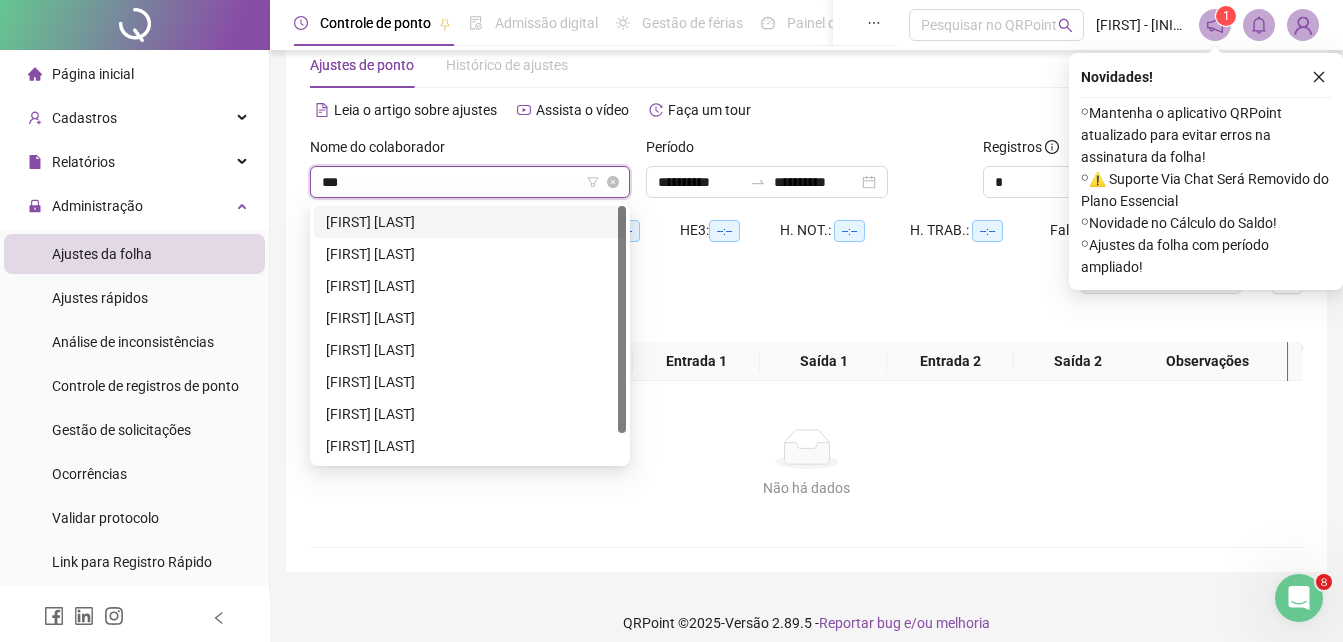 type on "****" 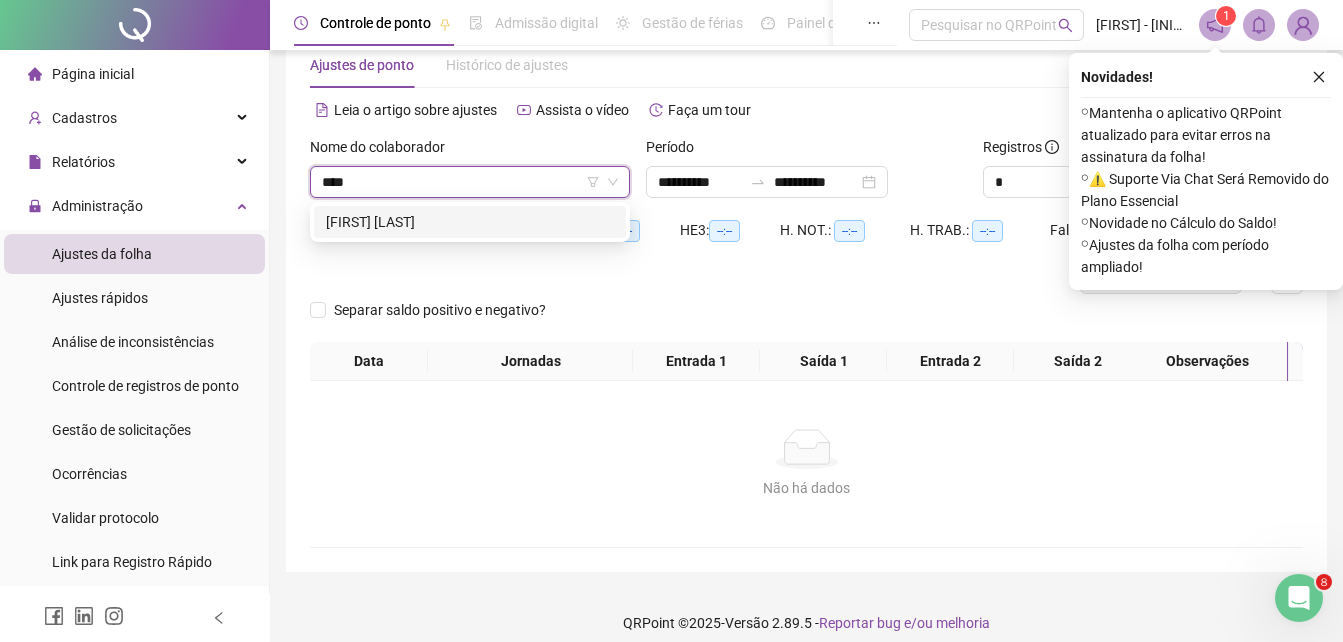 click on "[FIRST] [LAST]" at bounding box center (470, 222) 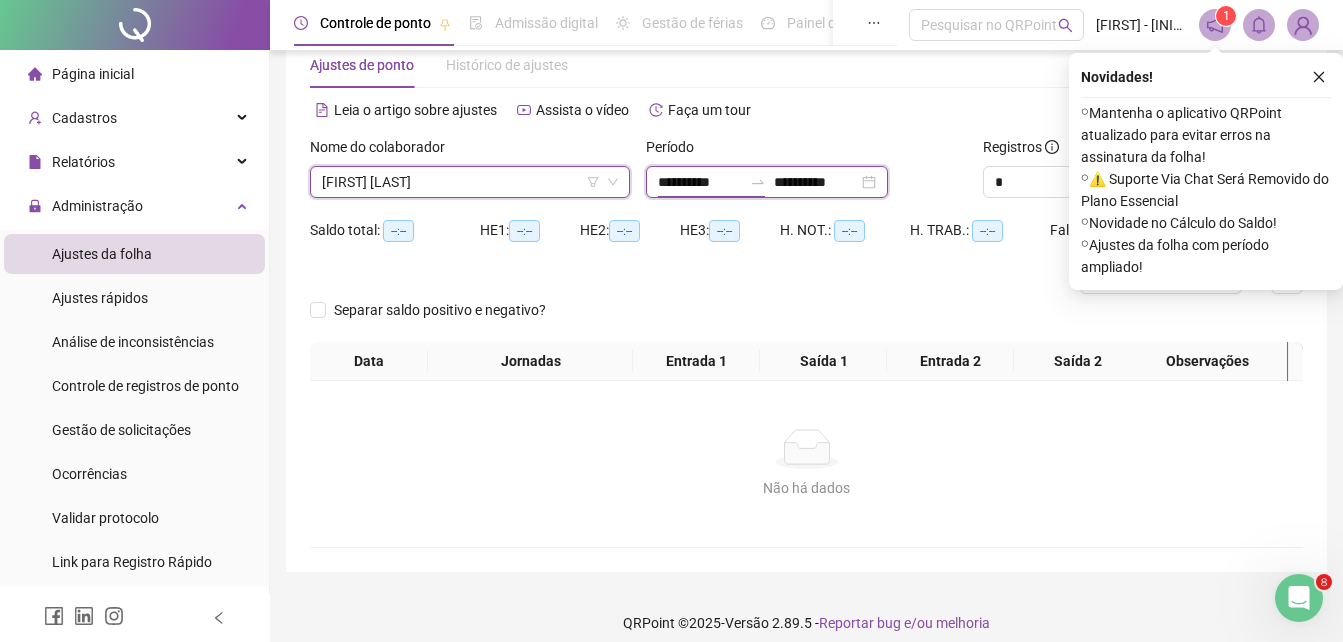 click on "**********" at bounding box center (700, 182) 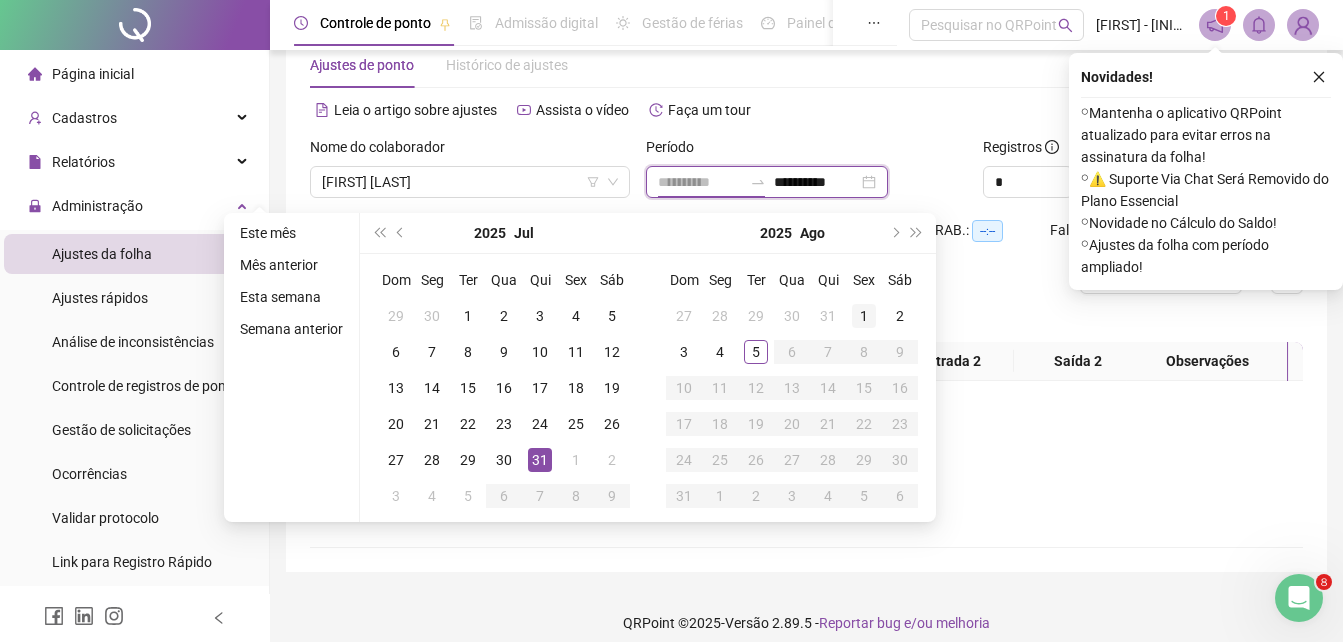 type on "**********" 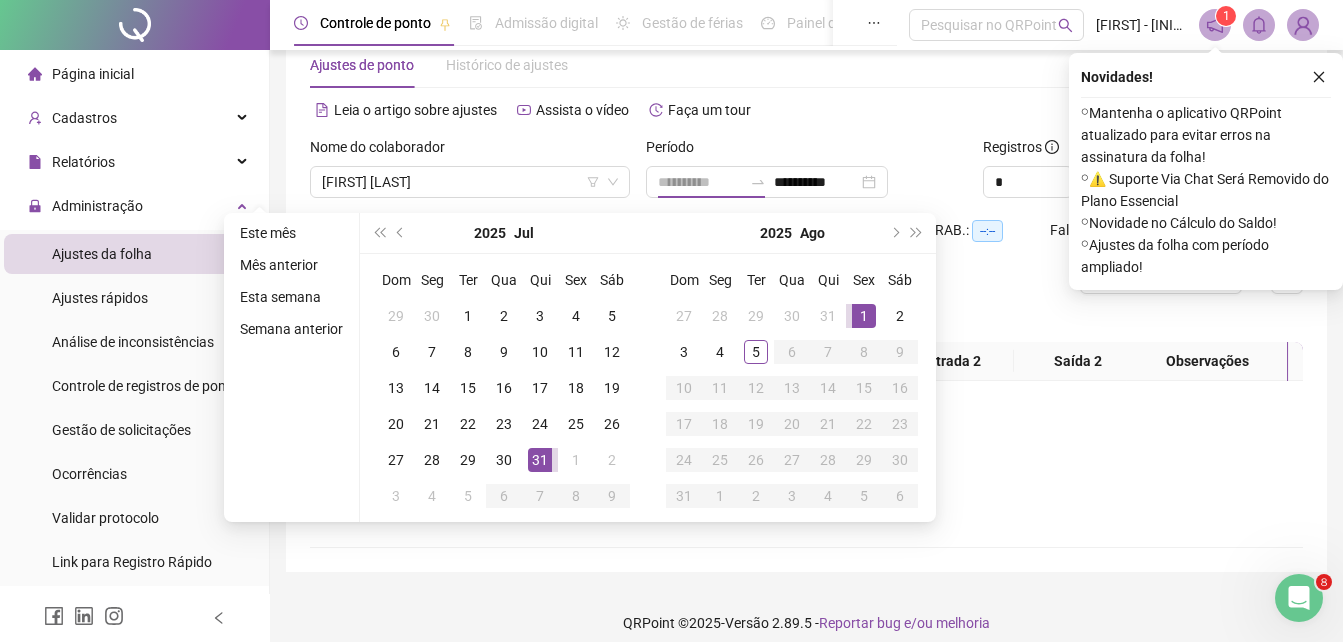 click on "1" at bounding box center (864, 316) 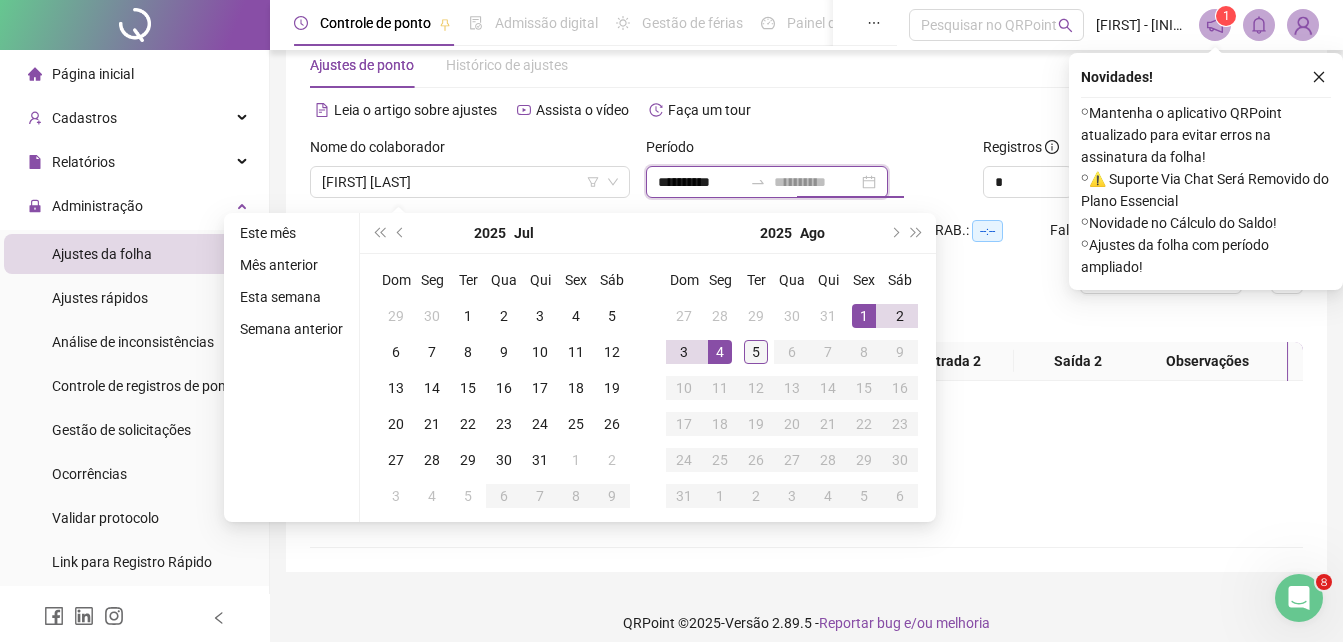 type on "**********" 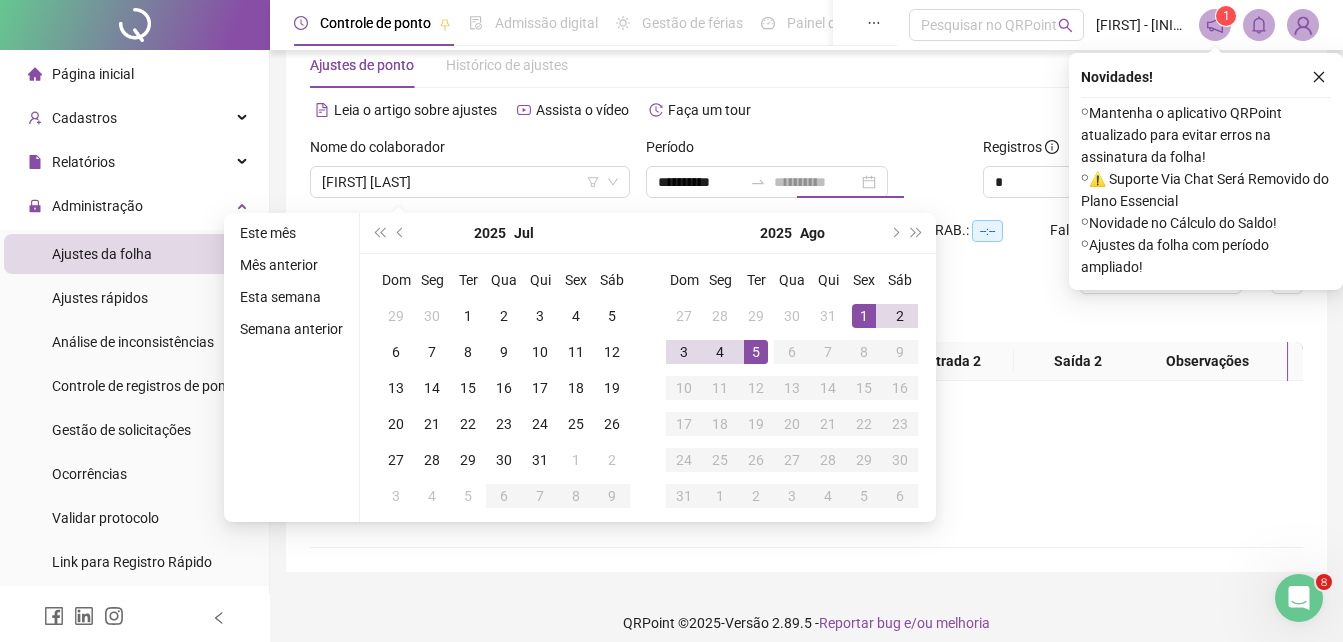 click on "5" at bounding box center [756, 352] 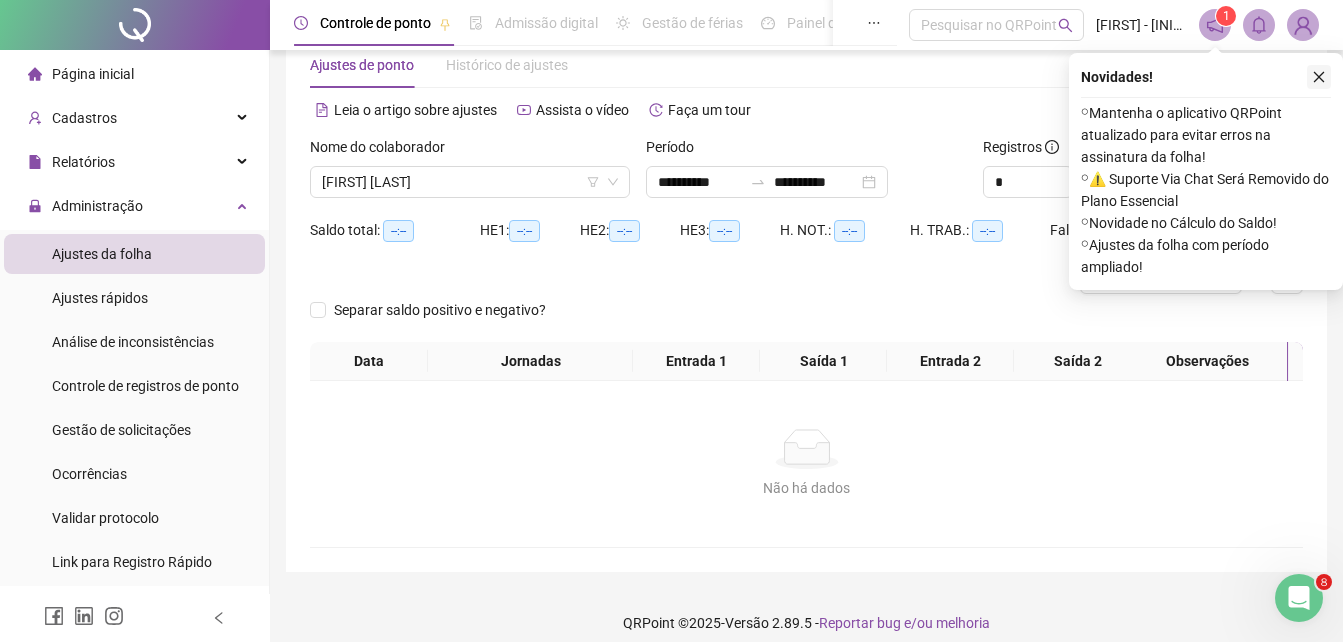 click at bounding box center [1319, 77] 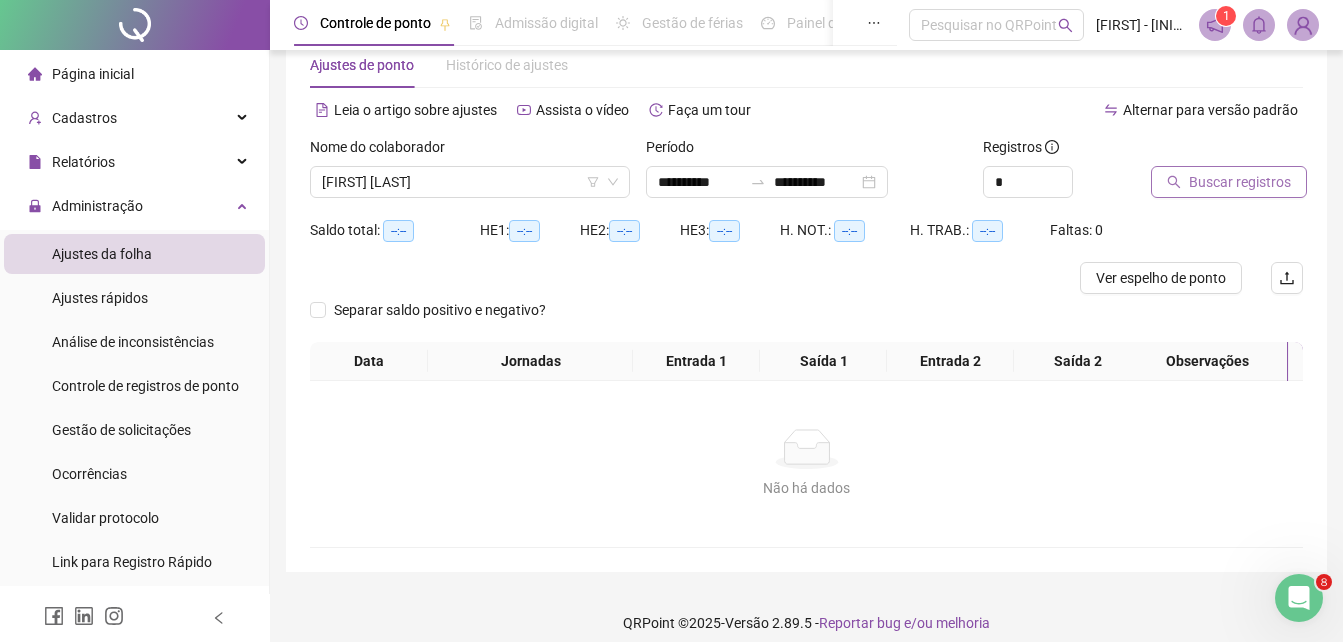 click on "Buscar registros" at bounding box center [1240, 182] 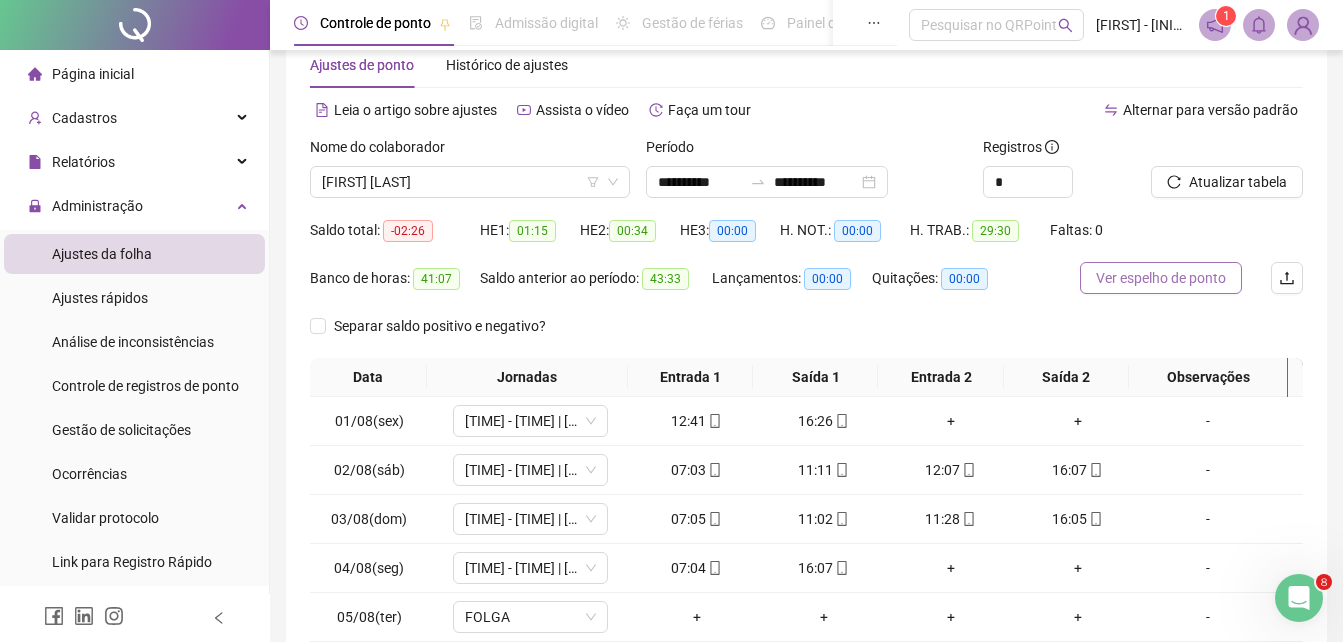 click on "Ver espelho de ponto" at bounding box center (1161, 278) 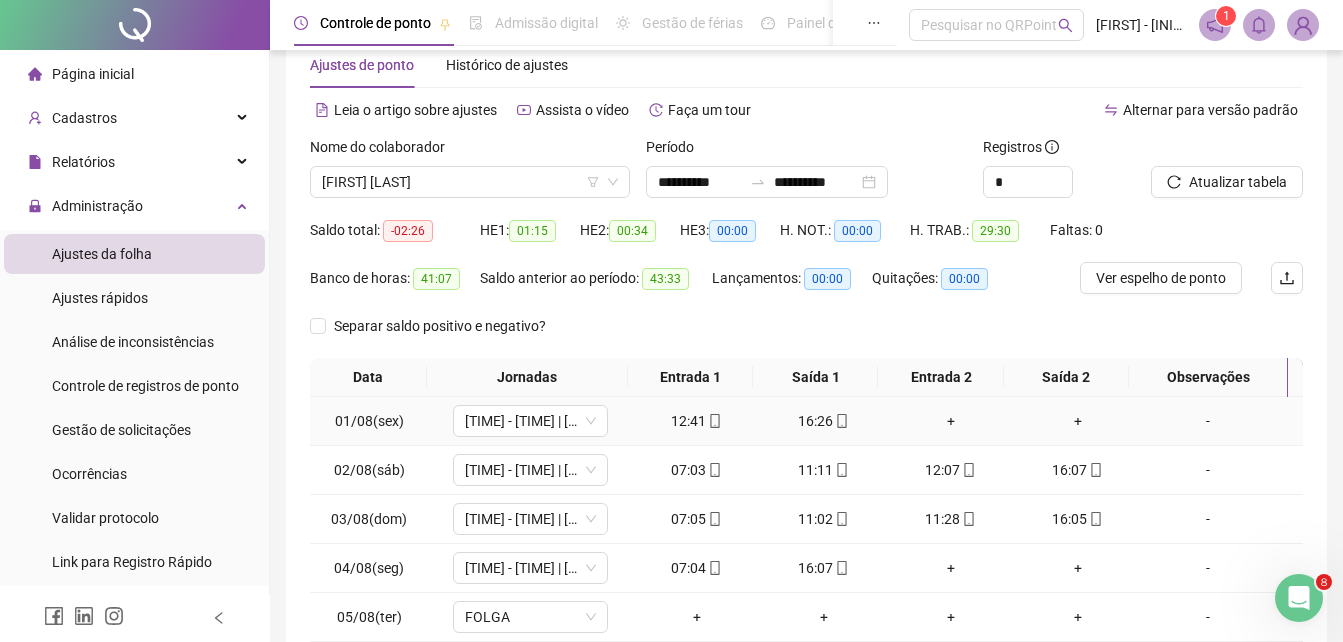 click on "-" at bounding box center [1208, 421] 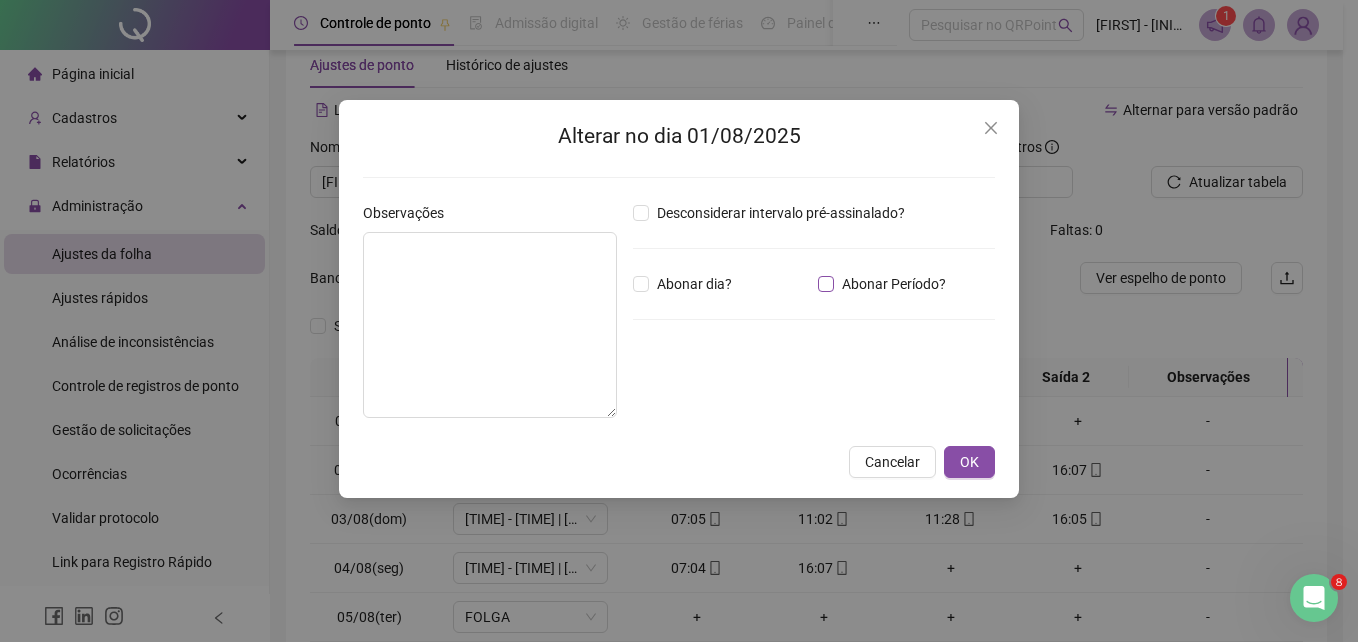drag, startPoint x: 887, startPoint y: 287, endPoint x: 864, endPoint y: 288, distance: 23.021729 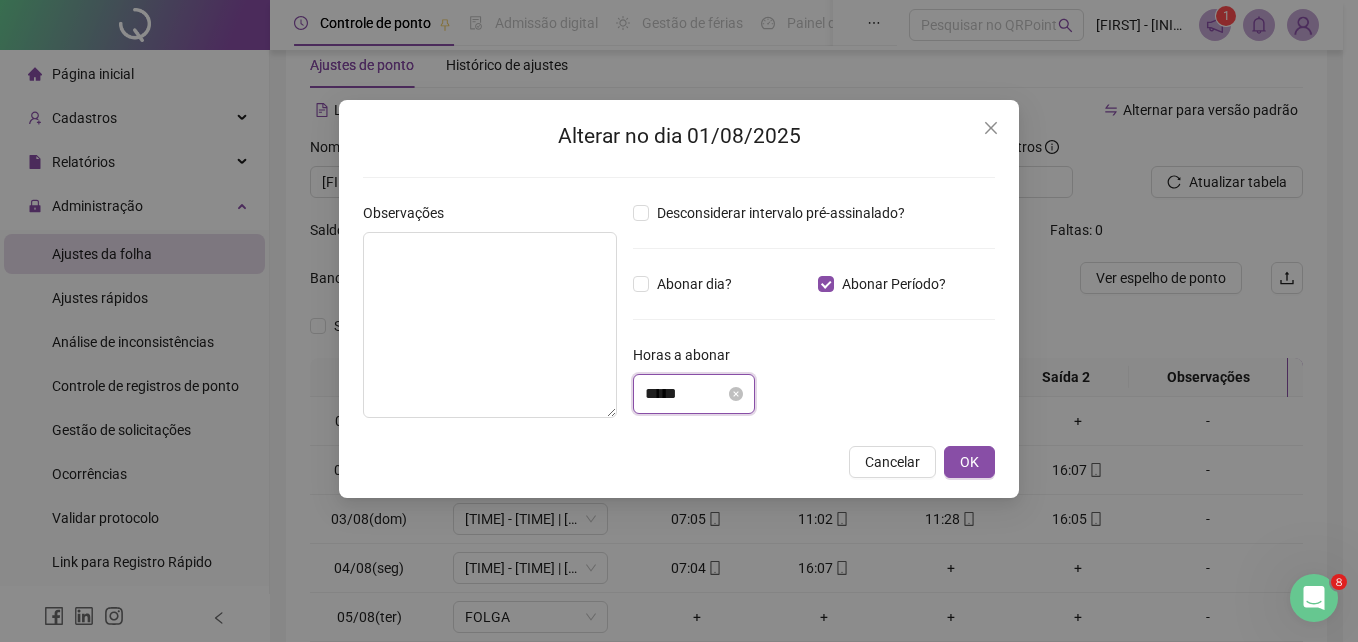 click on "*****" at bounding box center (685, 394) 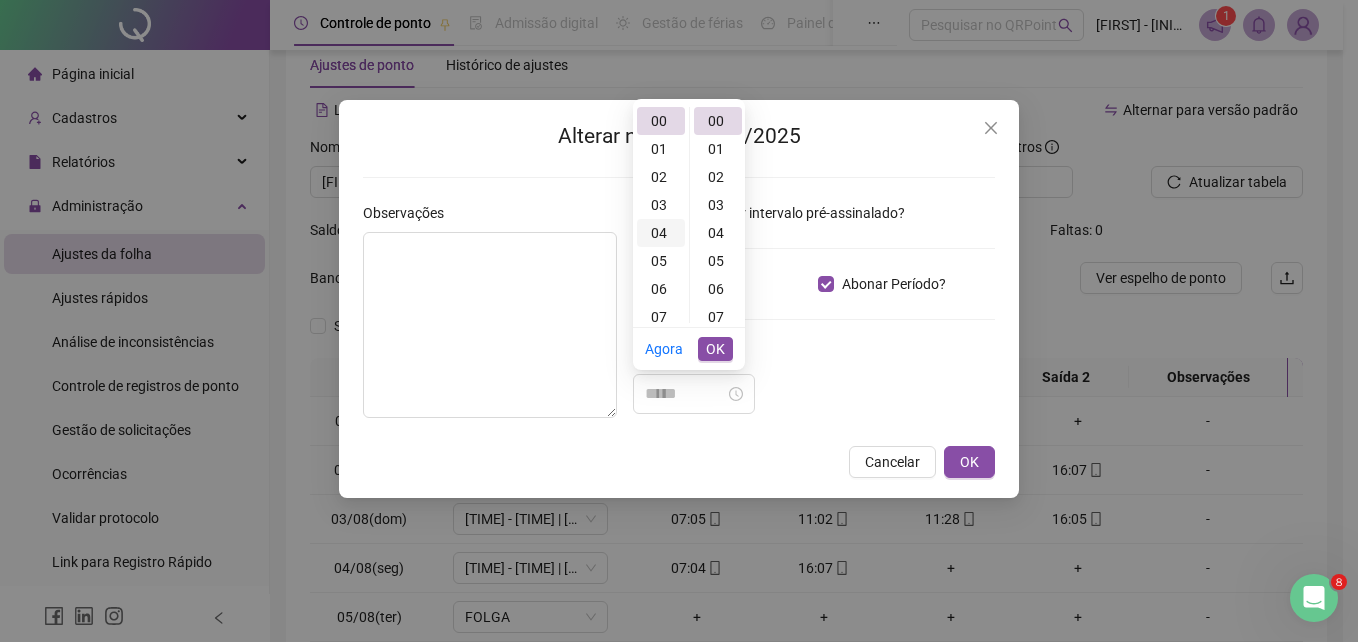 click on "04" at bounding box center (661, 233) 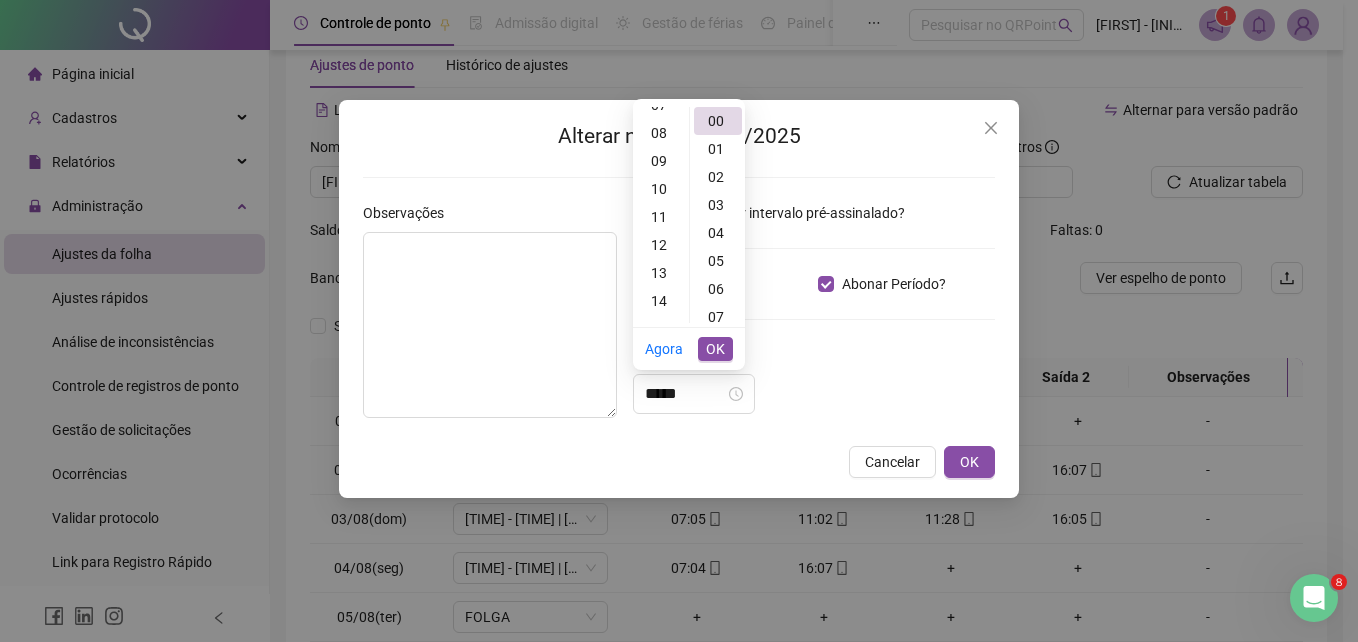 scroll, scrollTop: 312, scrollLeft: 0, axis: vertical 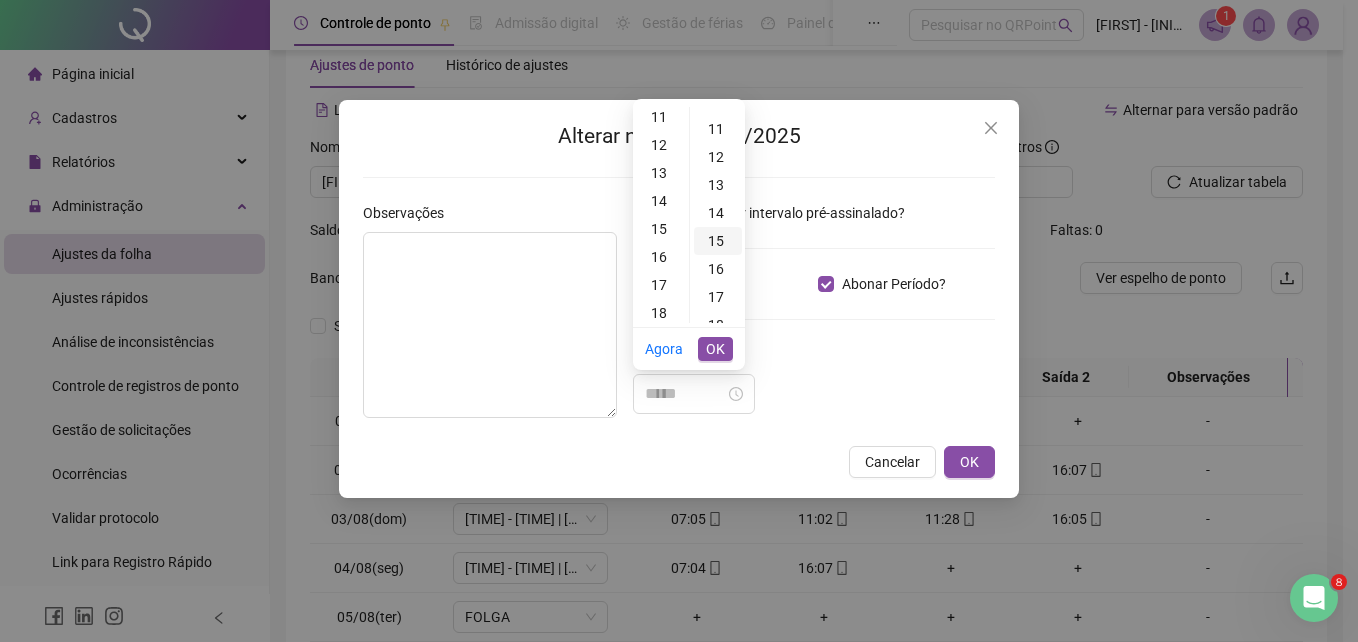 click on "15" at bounding box center (718, 241) 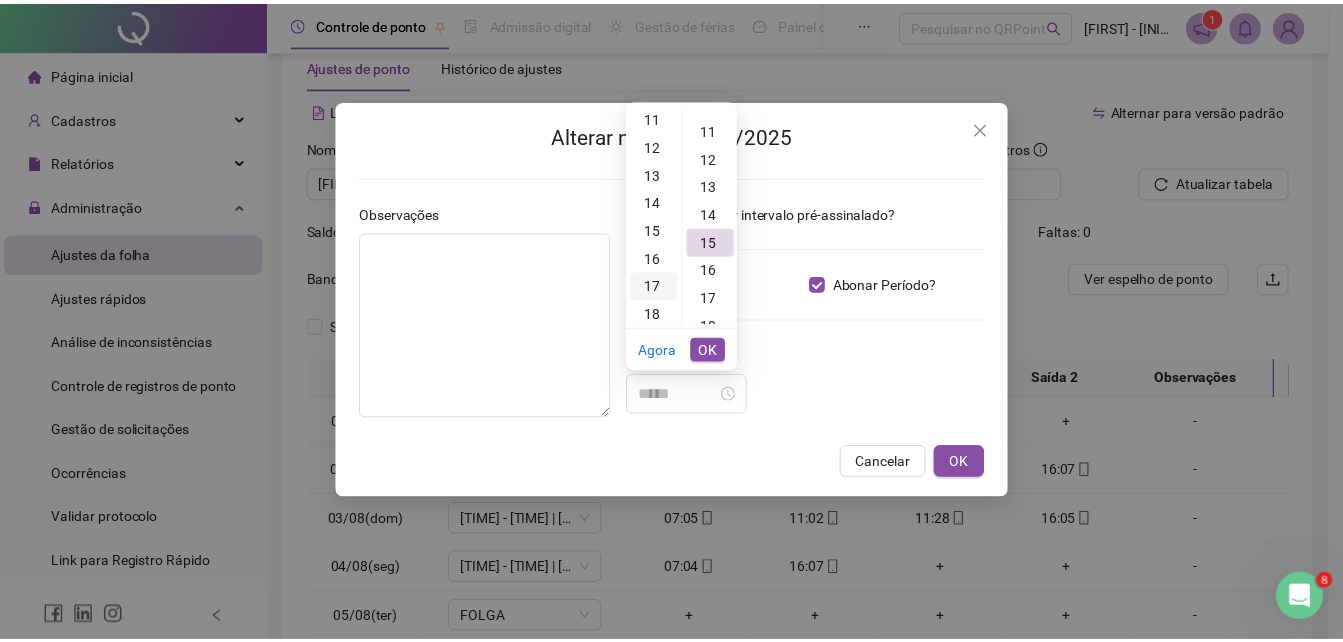 scroll, scrollTop: 420, scrollLeft: 0, axis: vertical 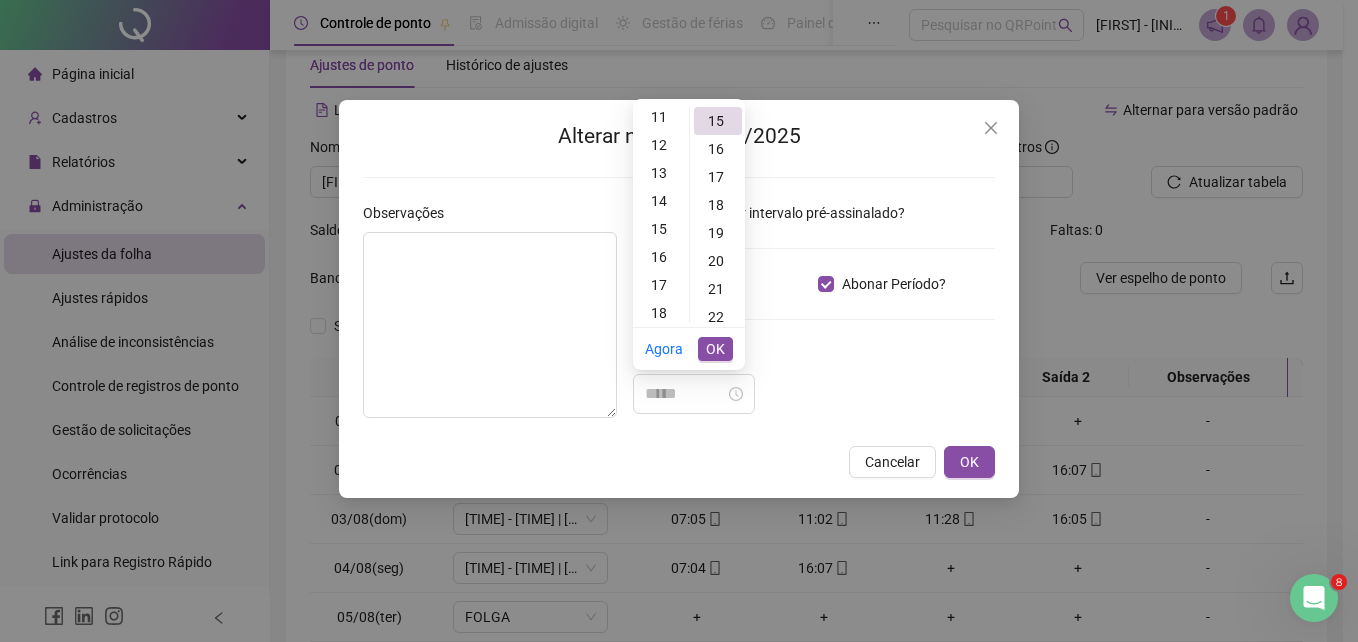 type on "*****" 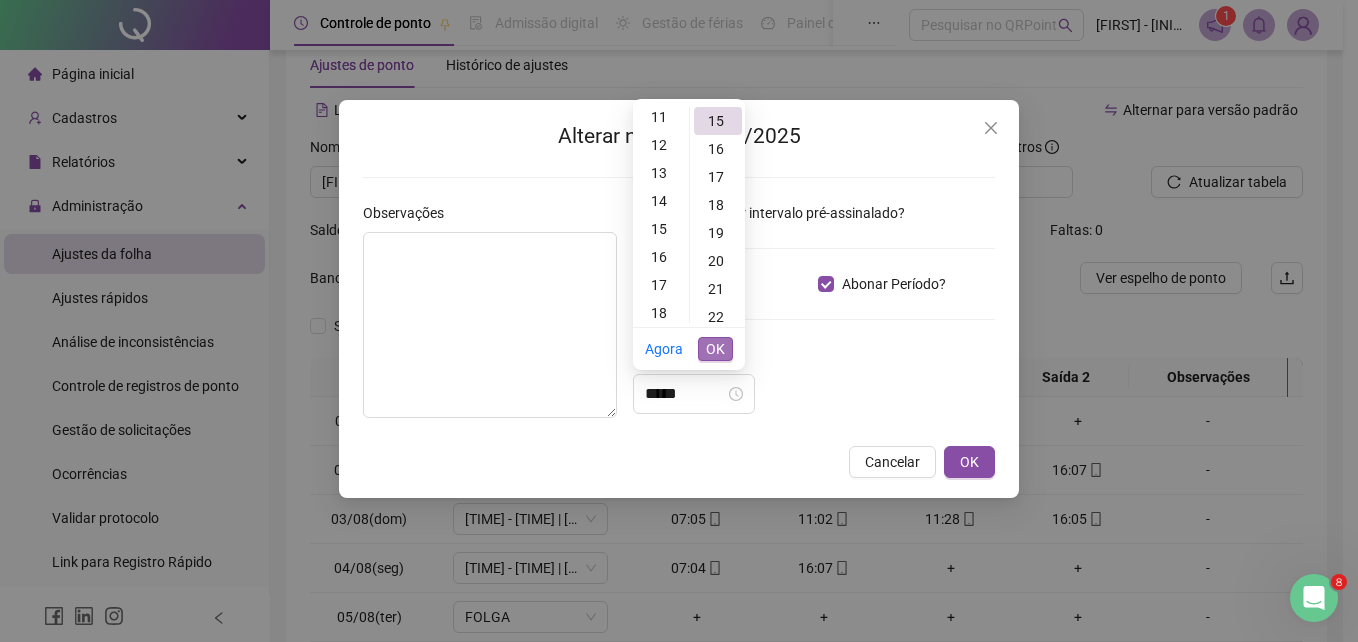 click on "OK" at bounding box center [715, 349] 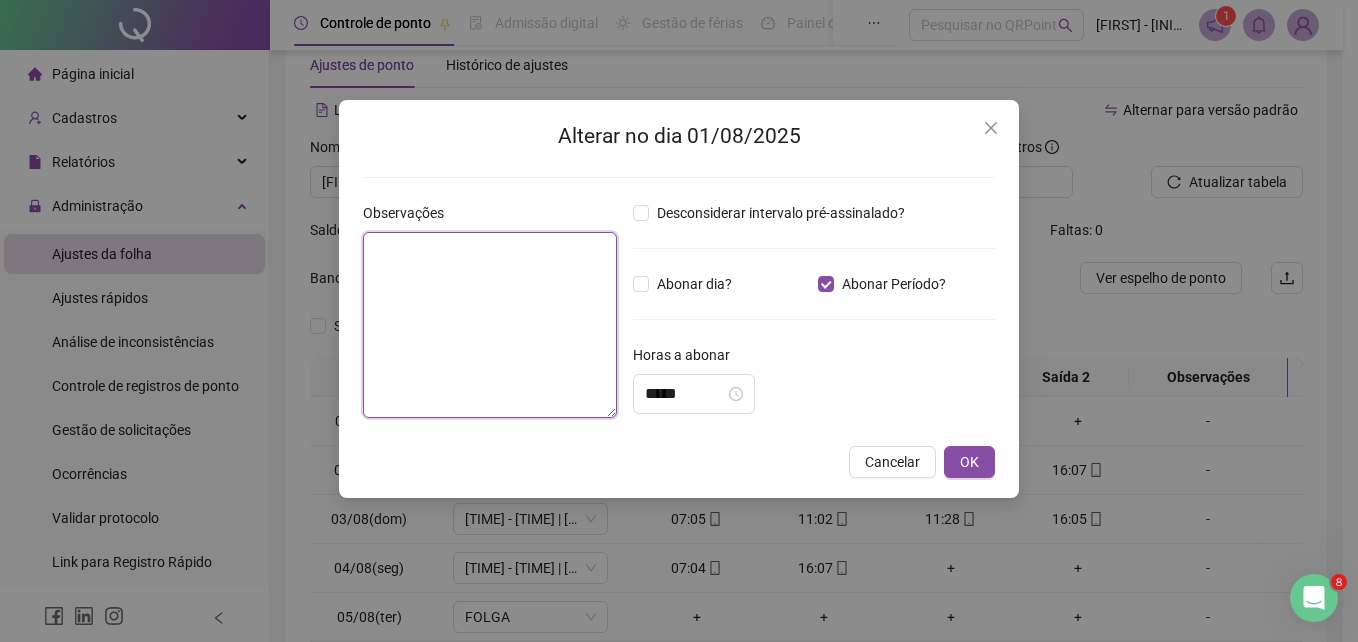 click at bounding box center (490, 325) 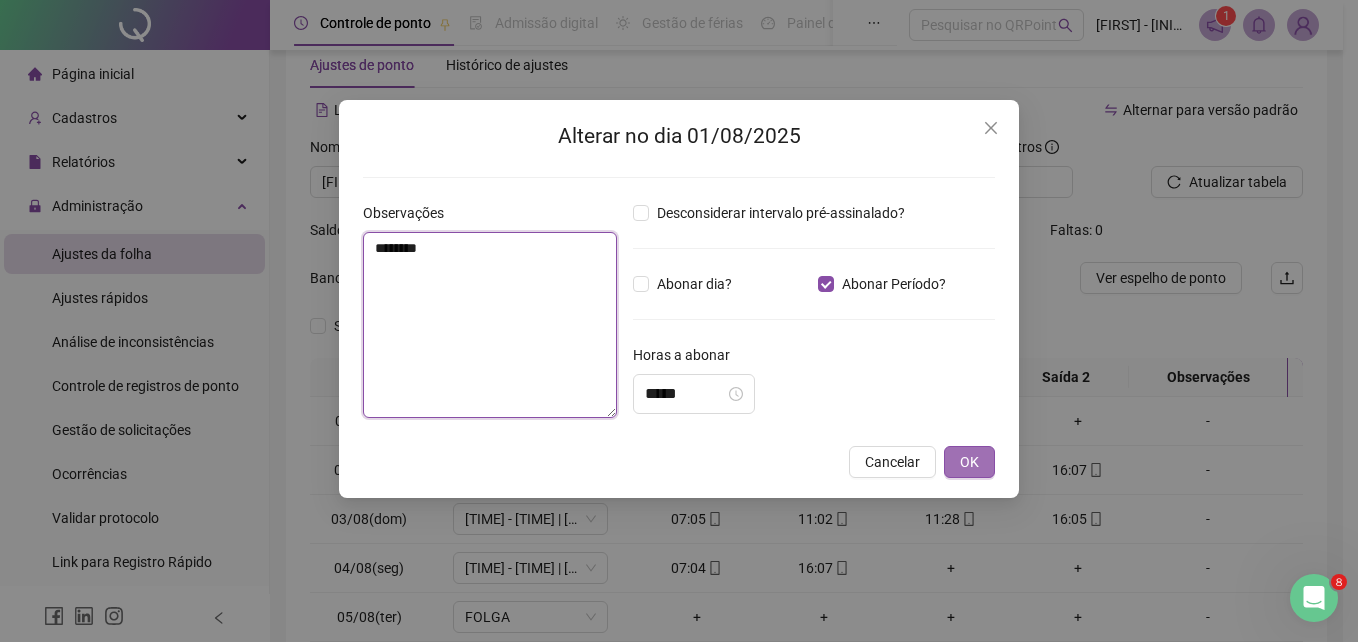 type on "********" 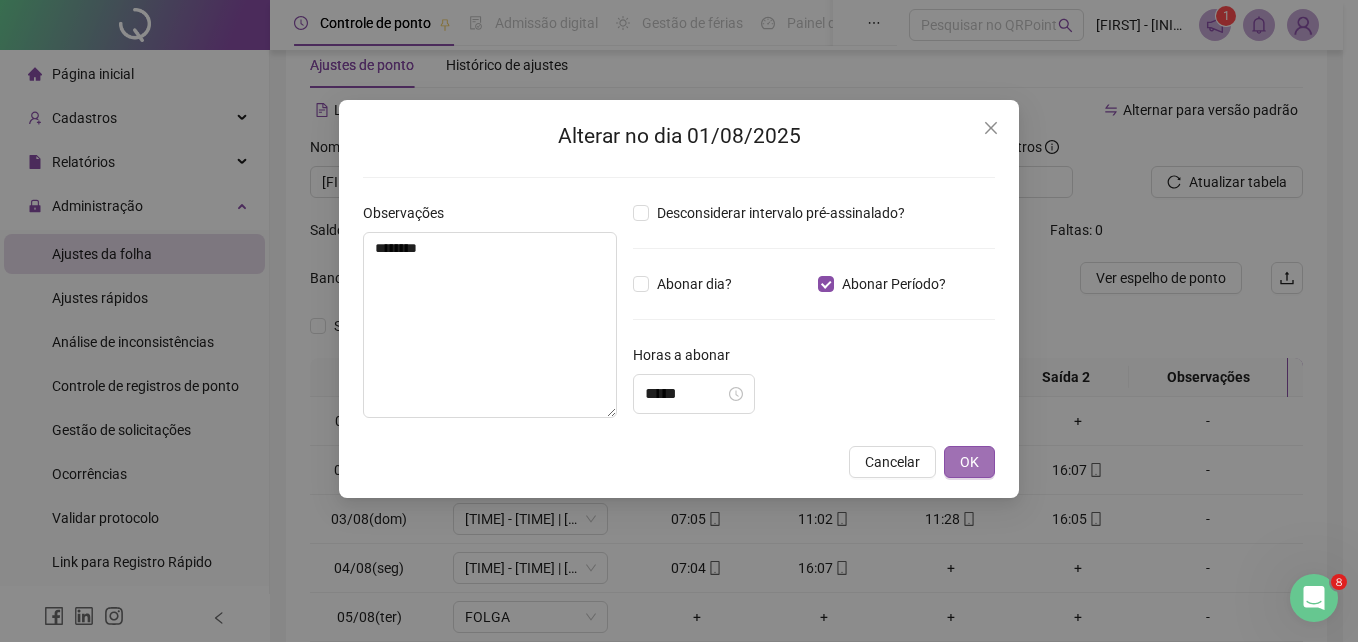 click on "OK" at bounding box center (969, 462) 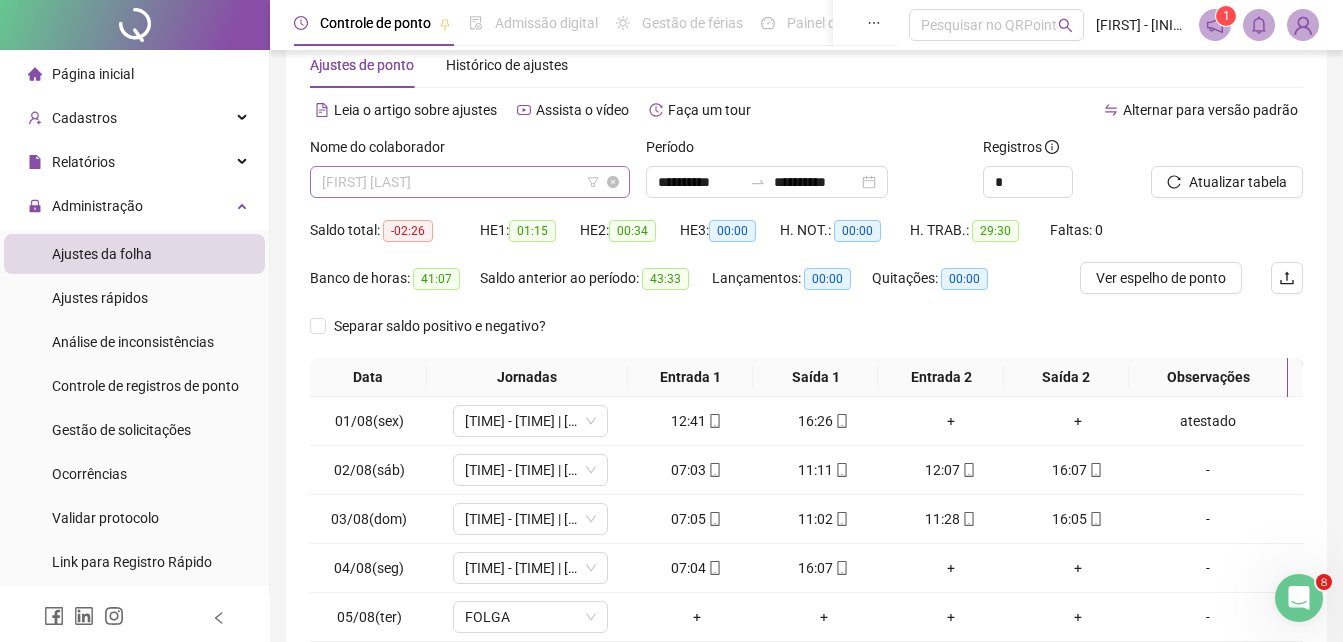 click on "[FIRST] [LAST]" at bounding box center (470, 182) 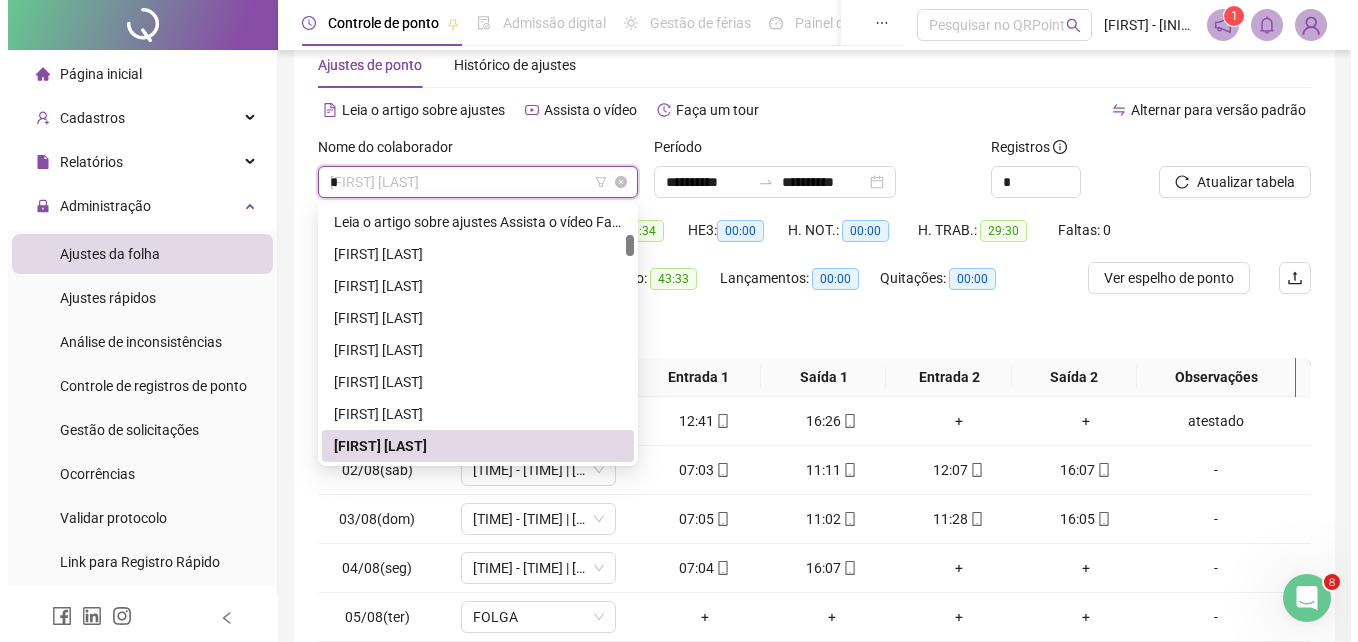 scroll, scrollTop: 0, scrollLeft: 0, axis: both 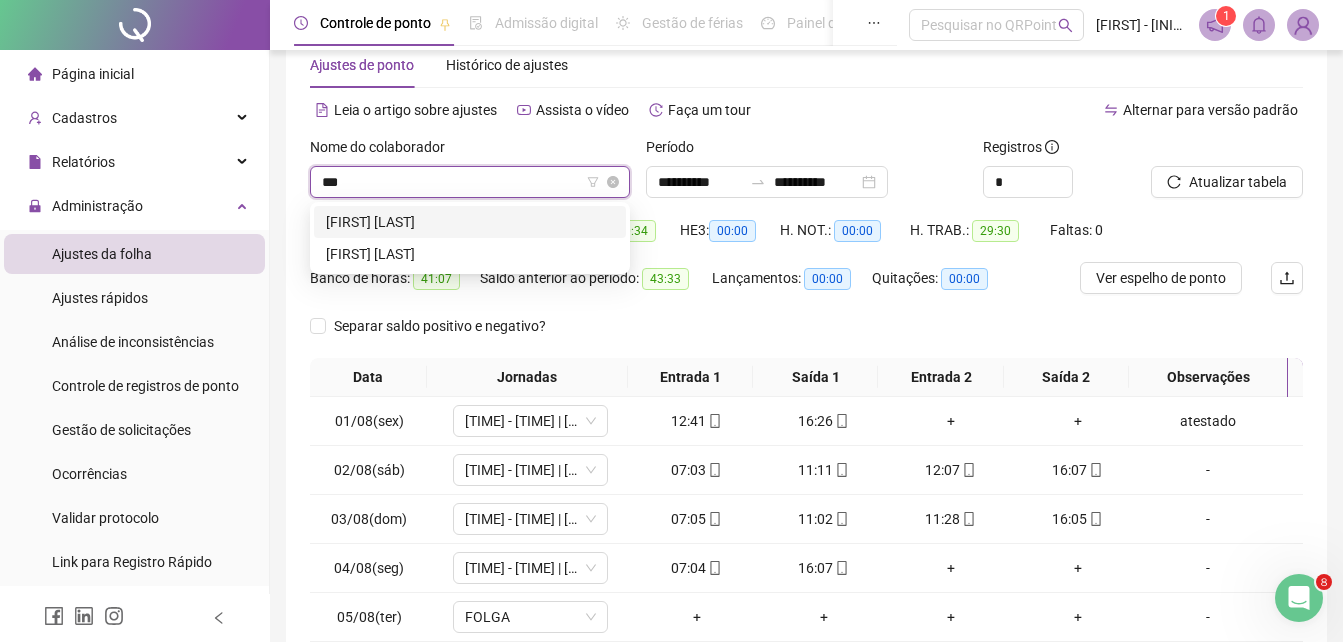type on "****" 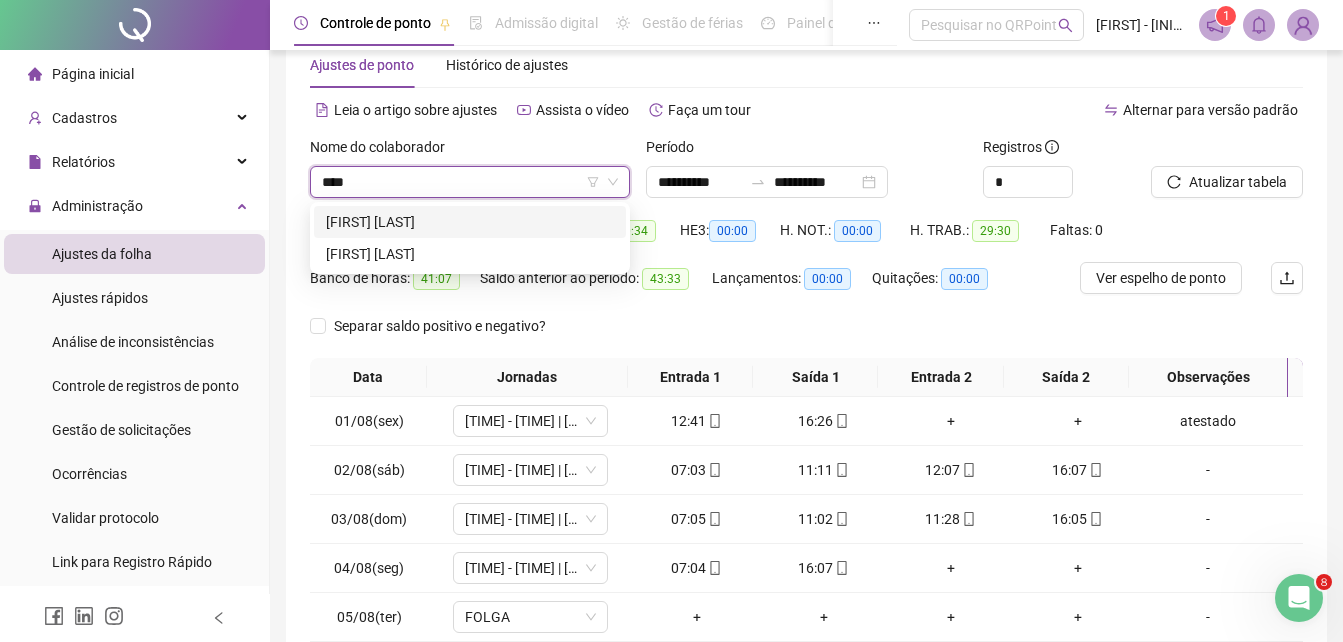 click on "[FIRST] [LAST]" at bounding box center (470, 222) 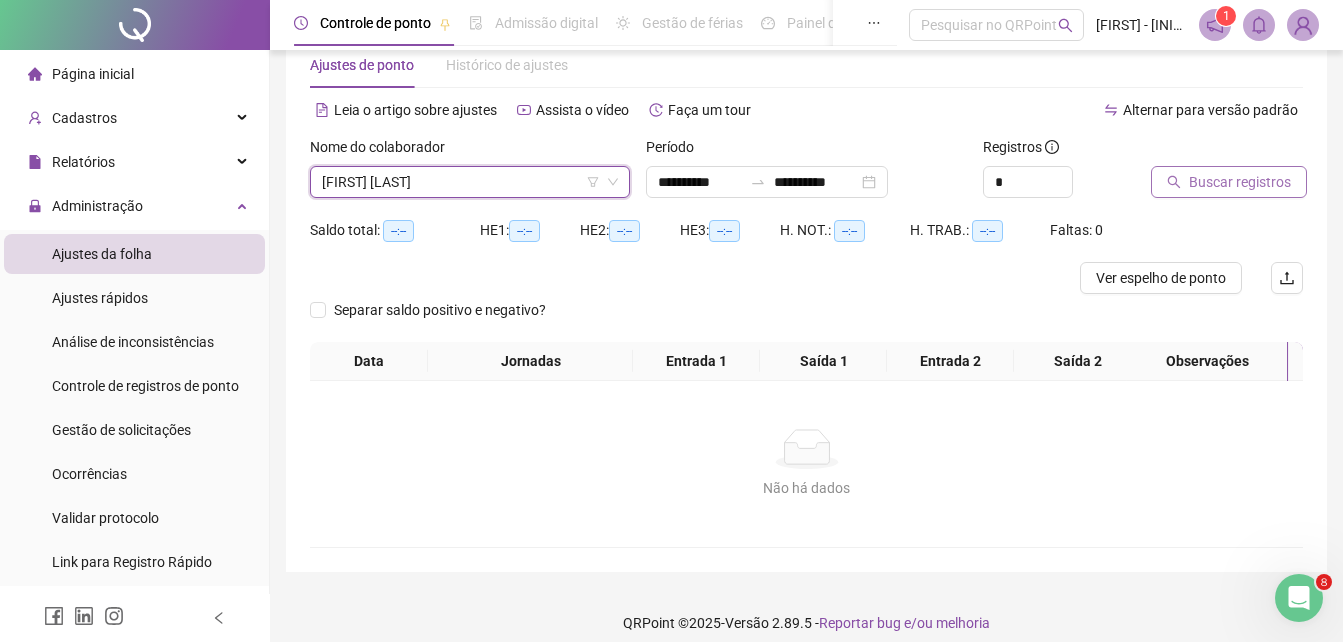 click on "Buscar registros" at bounding box center [1240, 182] 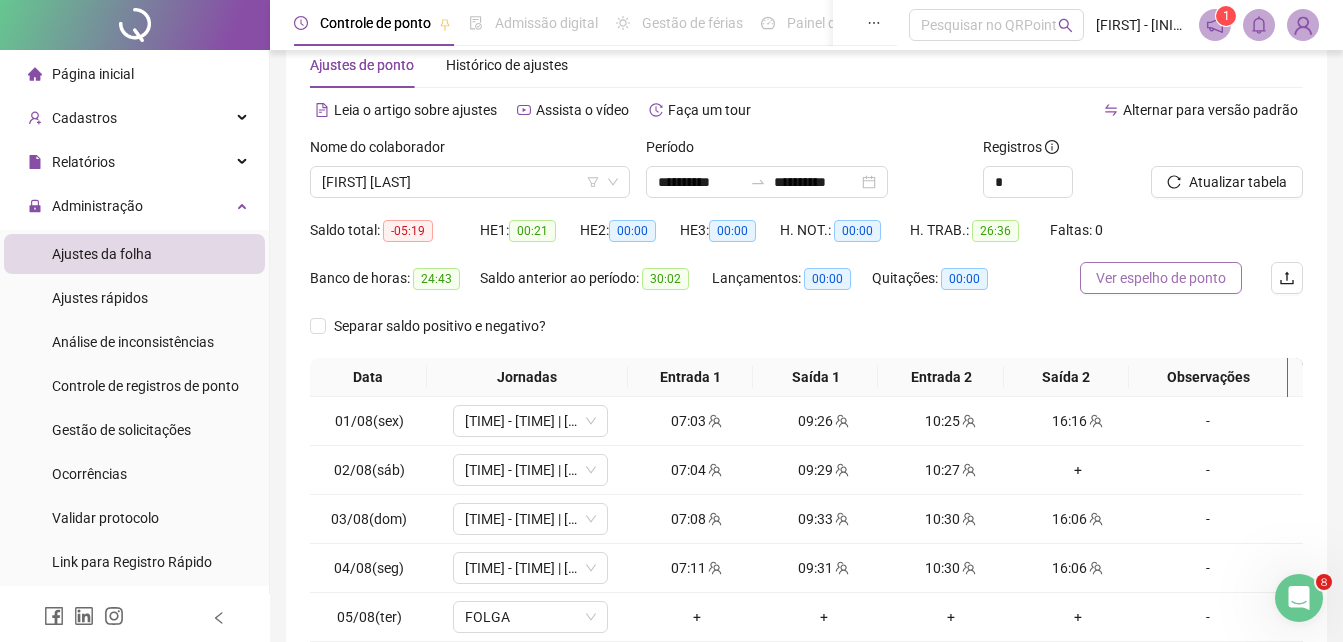 click on "Ver espelho de ponto" at bounding box center (1161, 278) 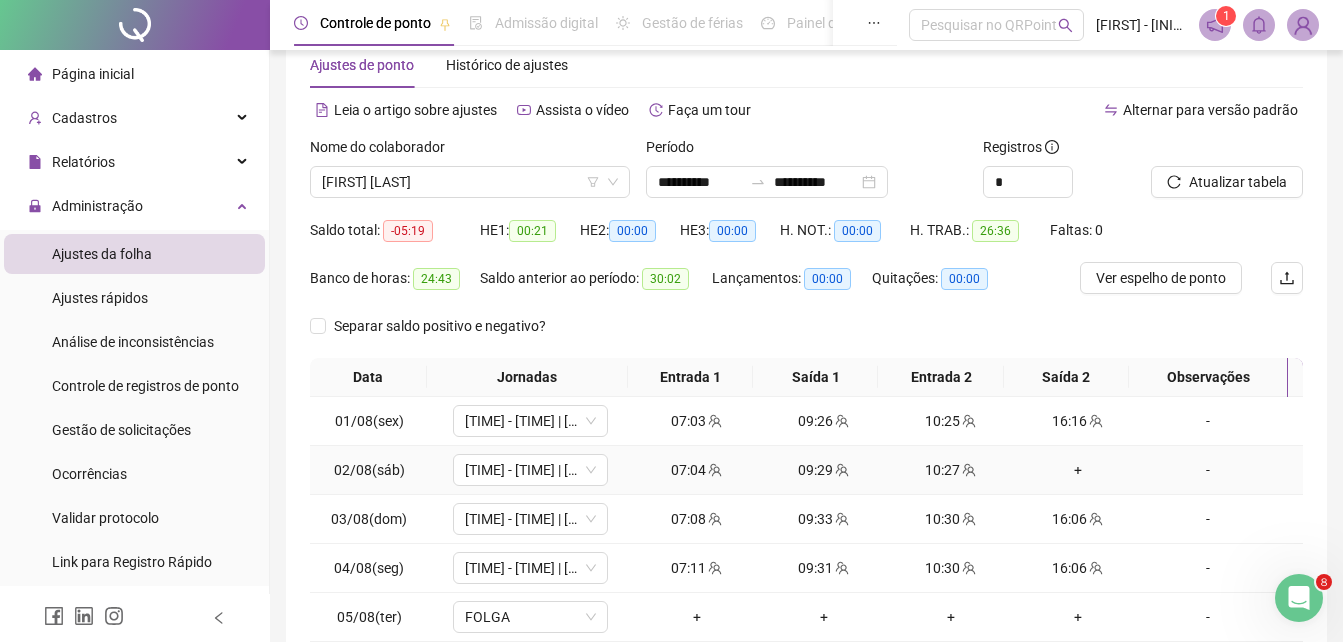 click on "+" at bounding box center (1077, 470) 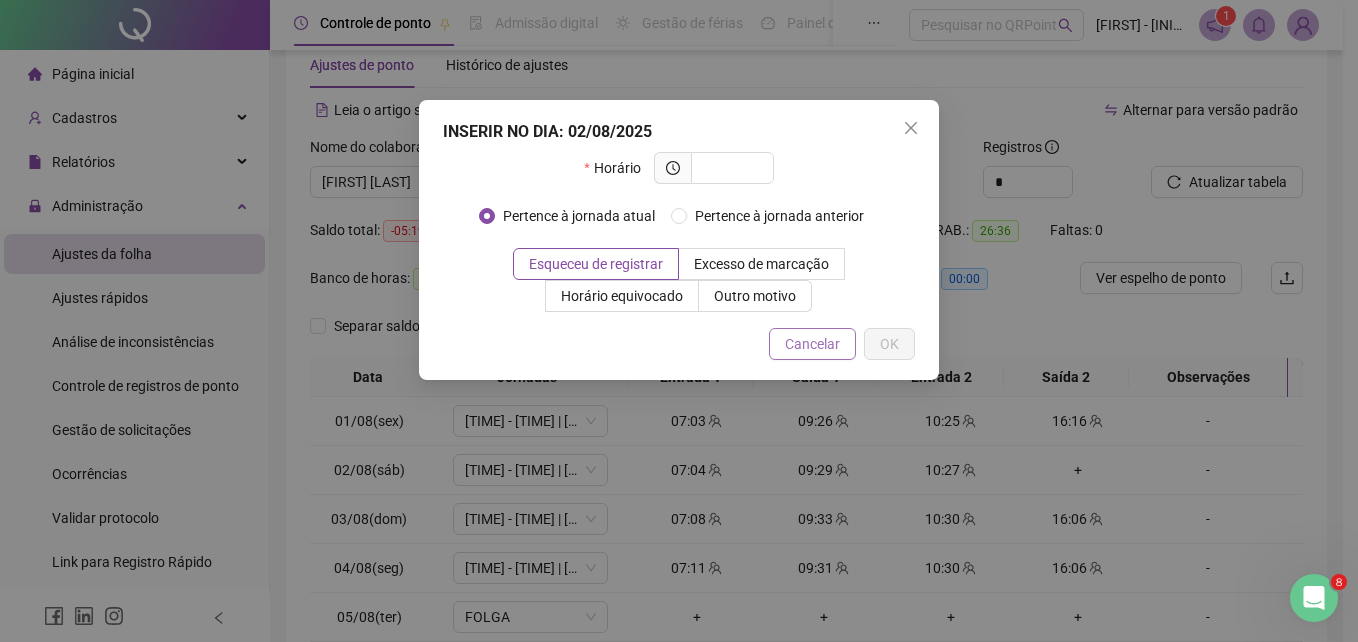 click on "Cancelar" at bounding box center [812, 344] 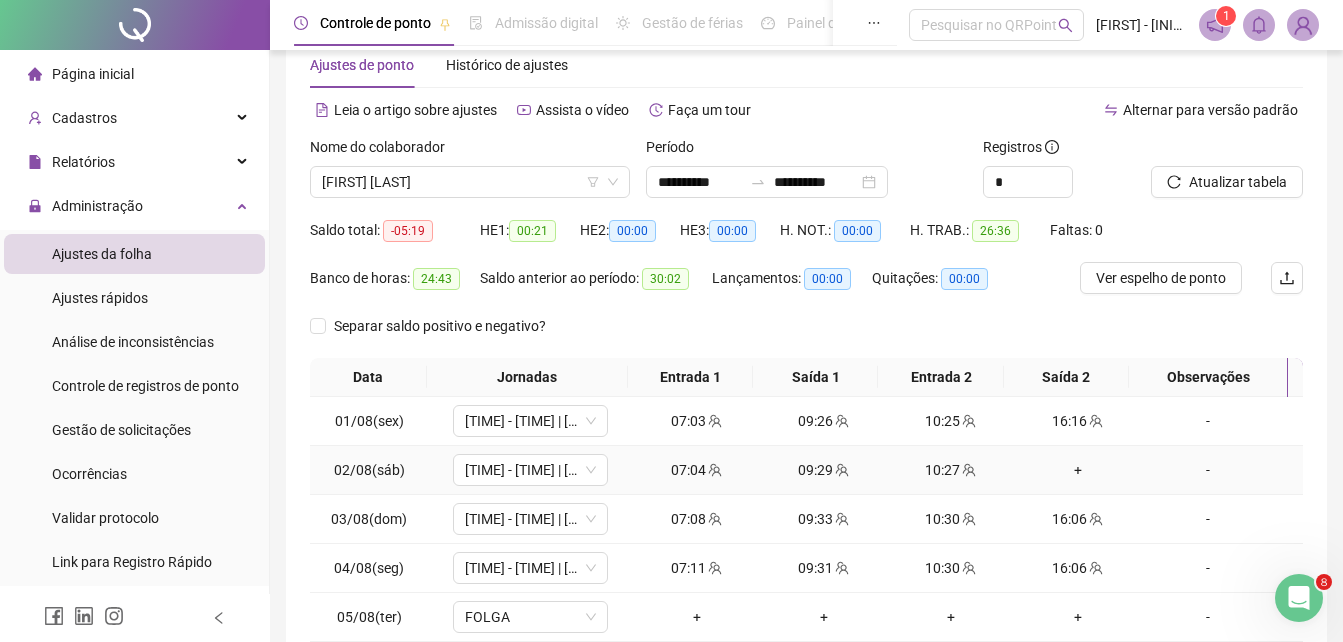 click on "-" at bounding box center (1208, 470) 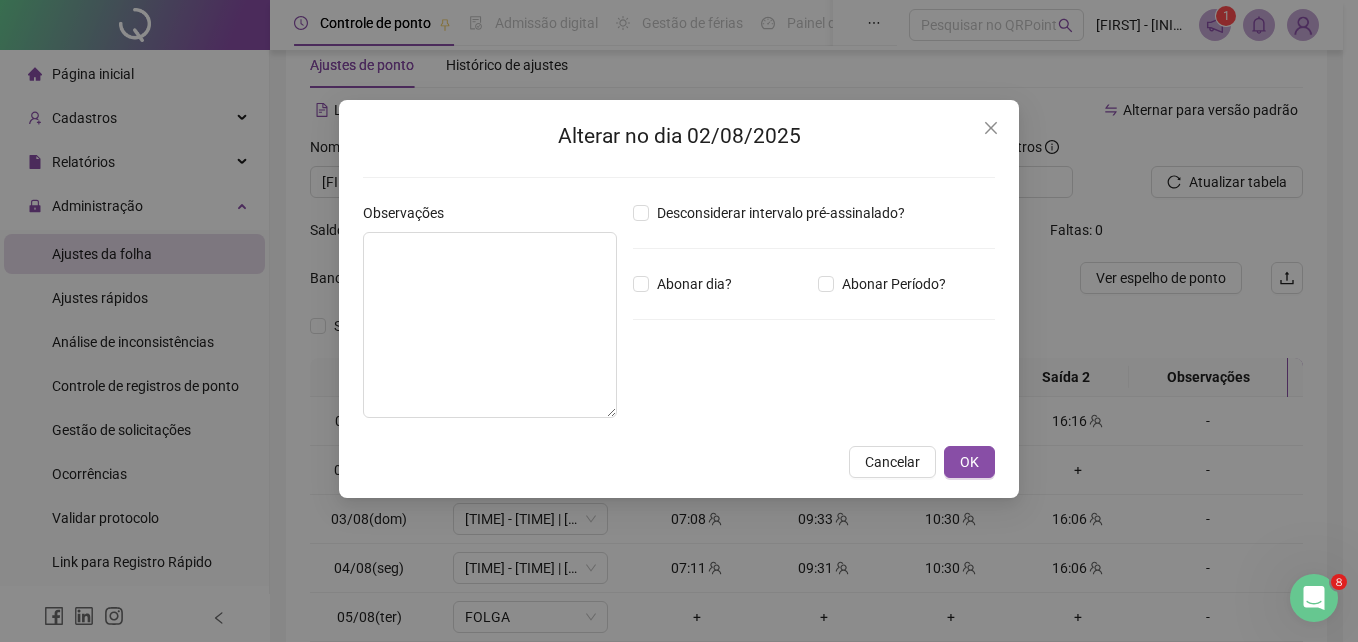 type 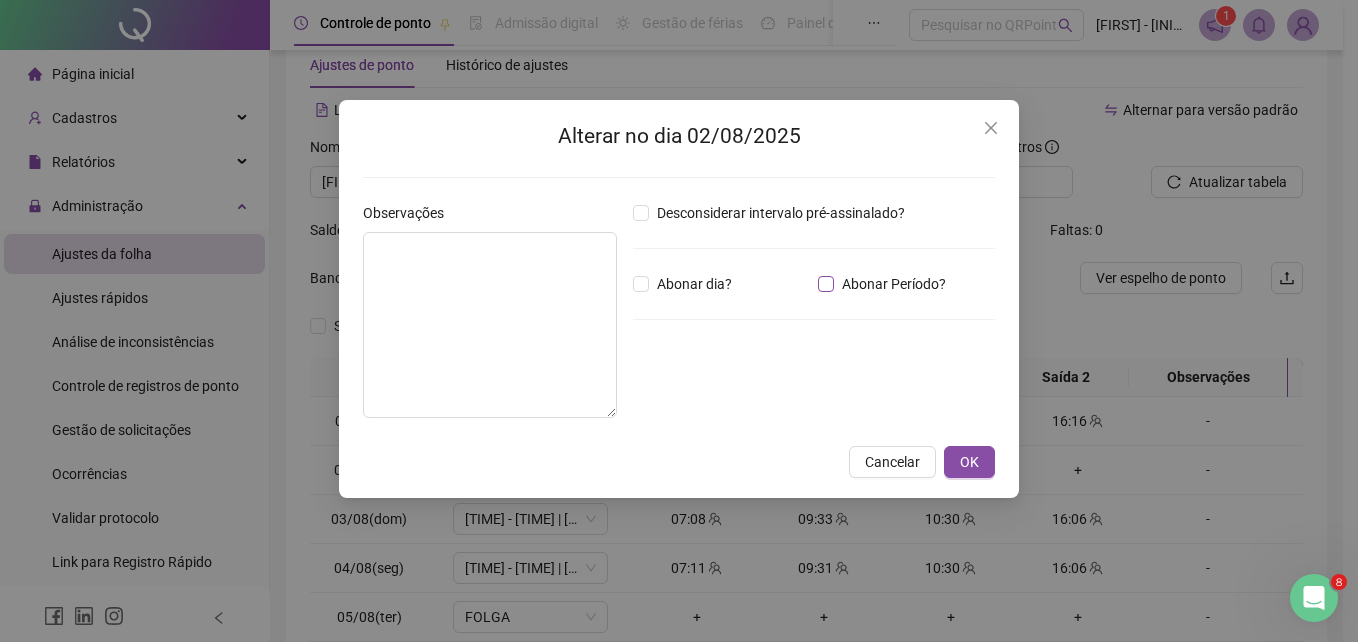 click on "Abonar Período?" at bounding box center (894, 284) 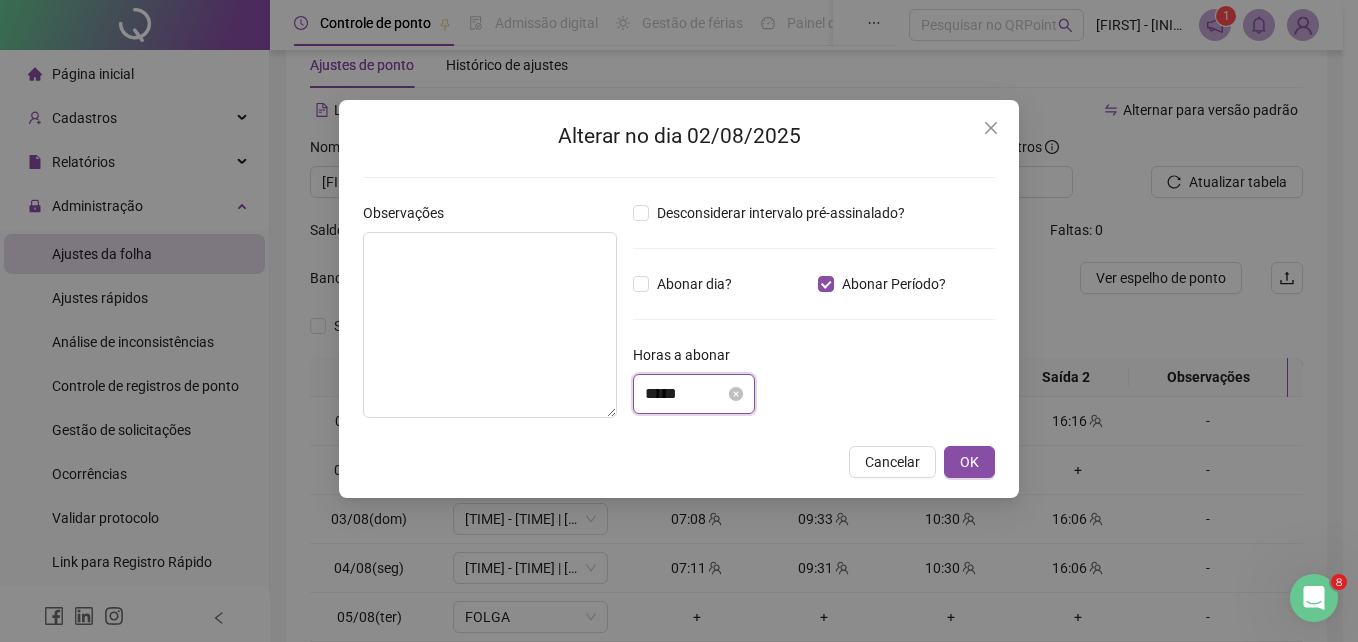 click on "*****" at bounding box center [685, 394] 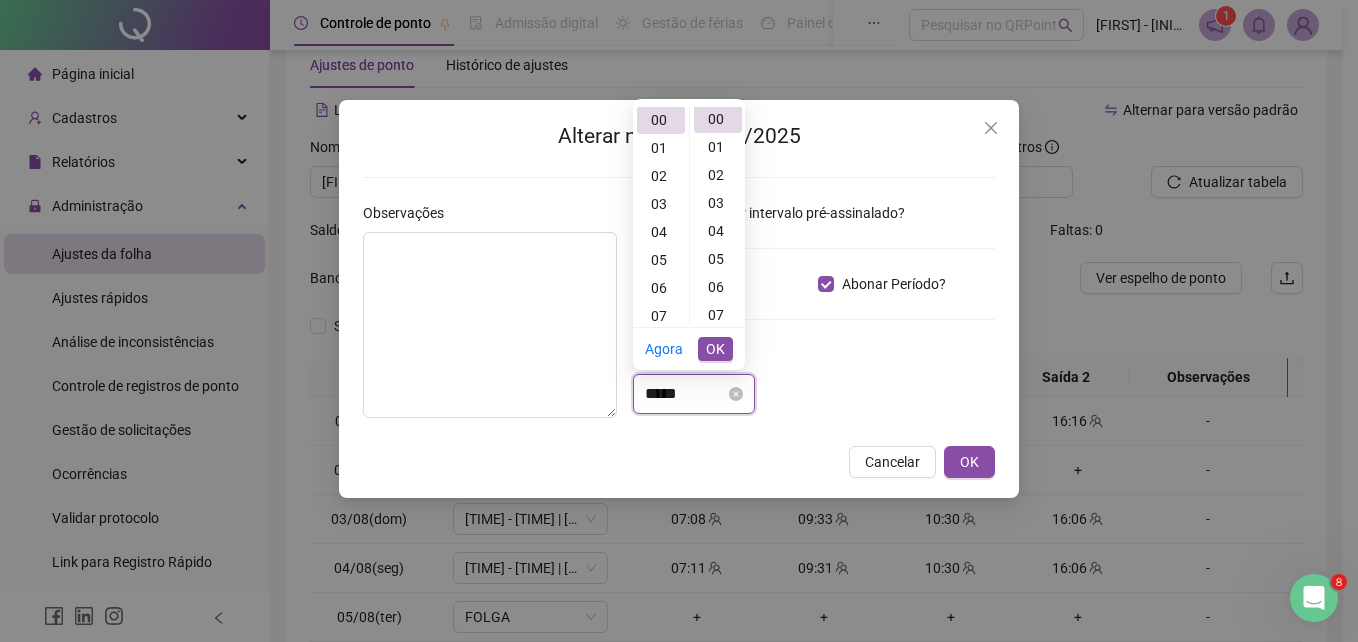 scroll, scrollTop: 0, scrollLeft: 0, axis: both 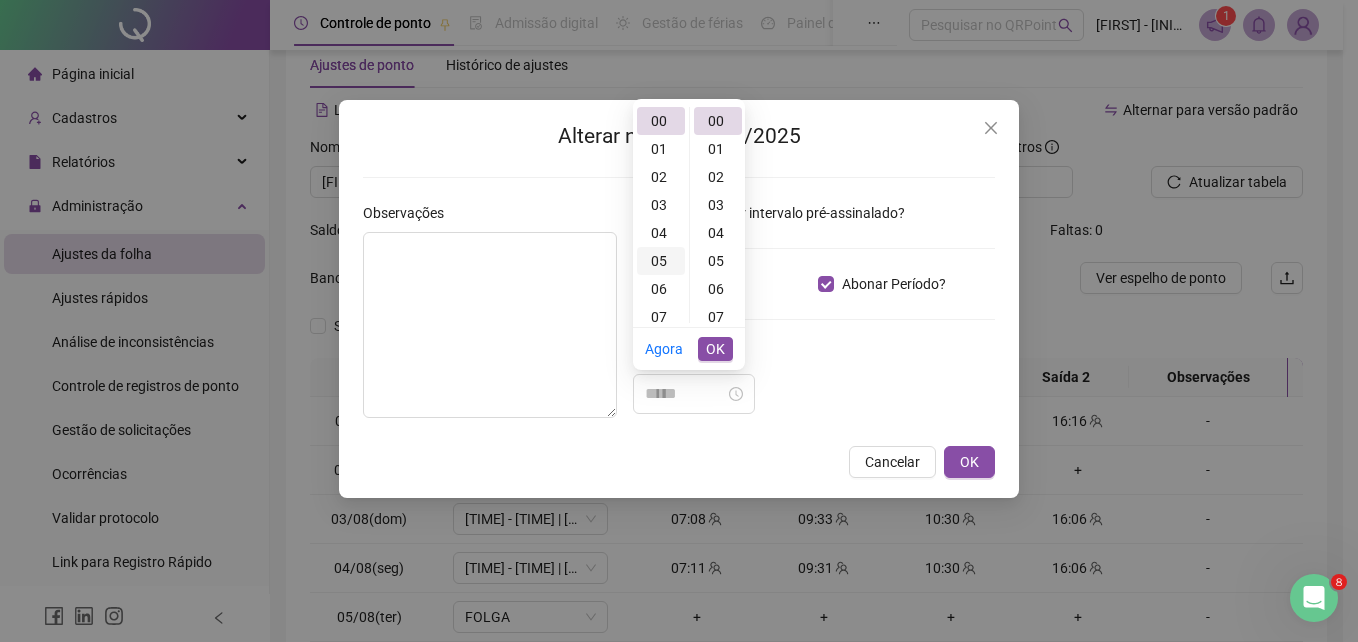 click on "05" at bounding box center (661, 261) 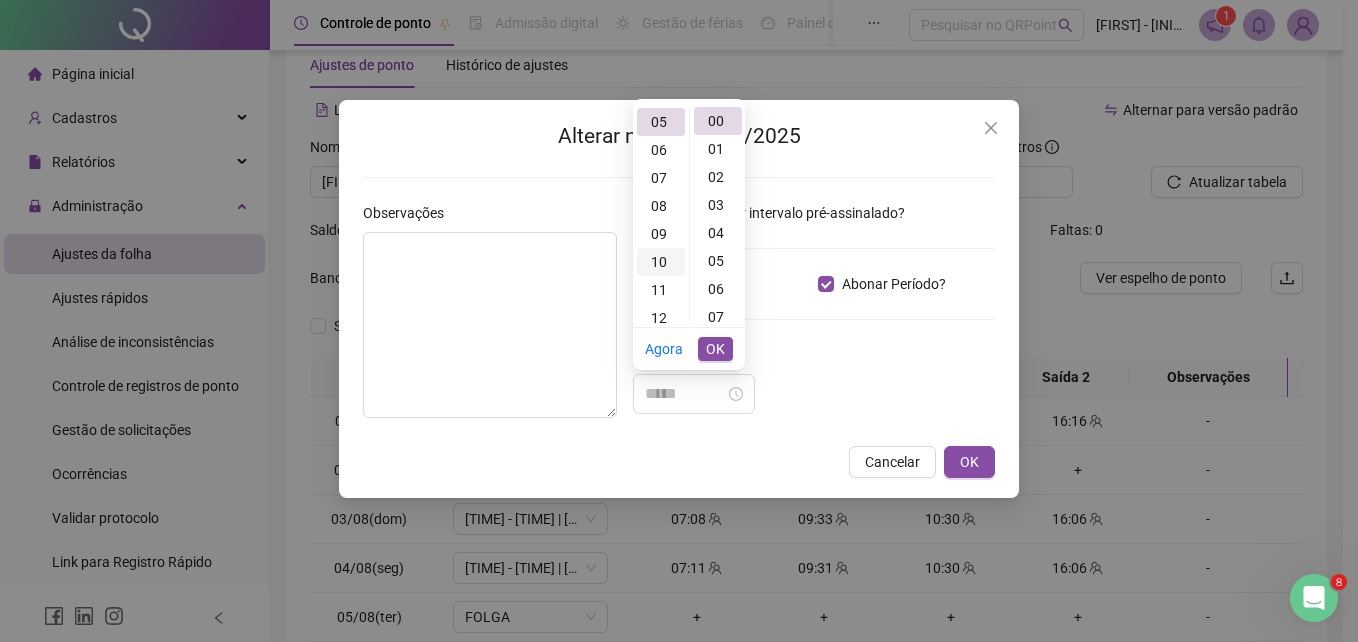 scroll, scrollTop: 140, scrollLeft: 0, axis: vertical 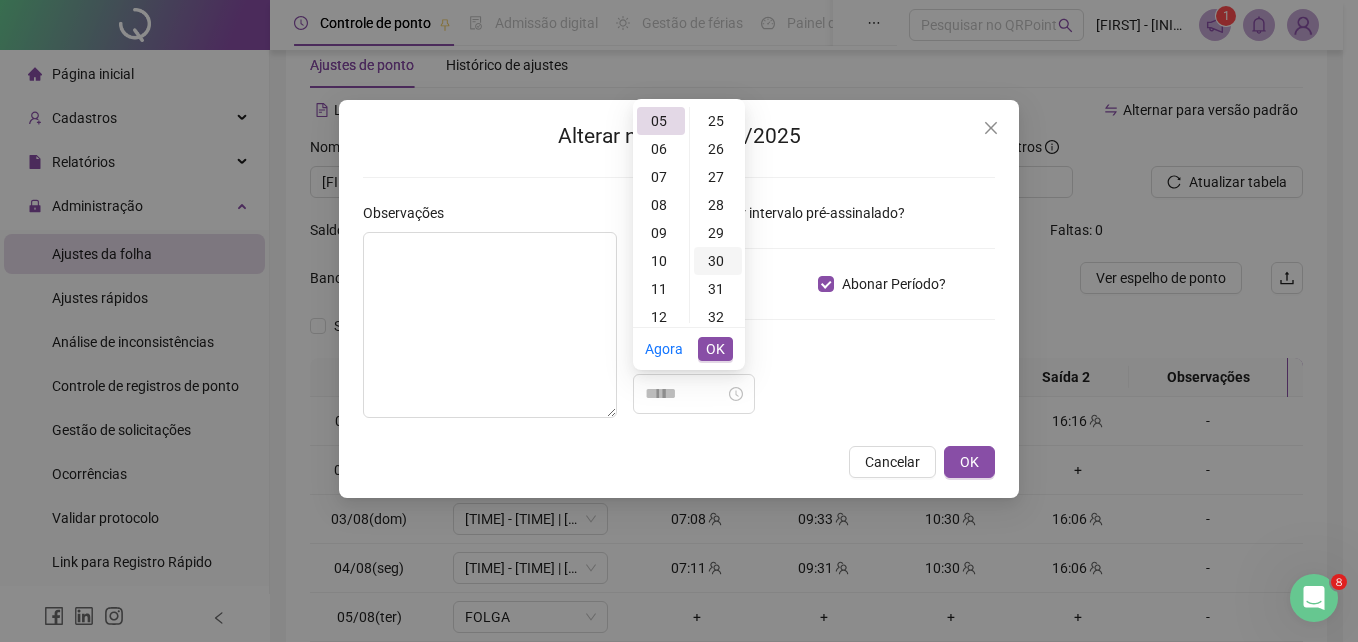 click on "30" at bounding box center [718, 261] 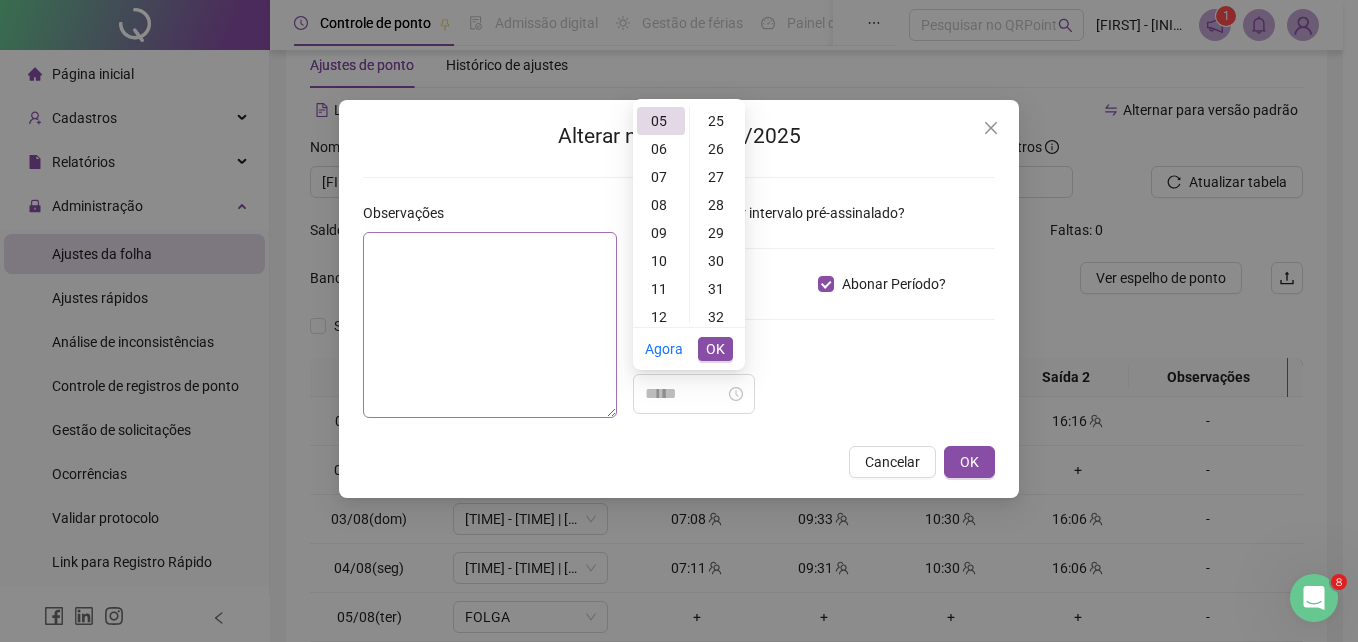 scroll, scrollTop: 840, scrollLeft: 0, axis: vertical 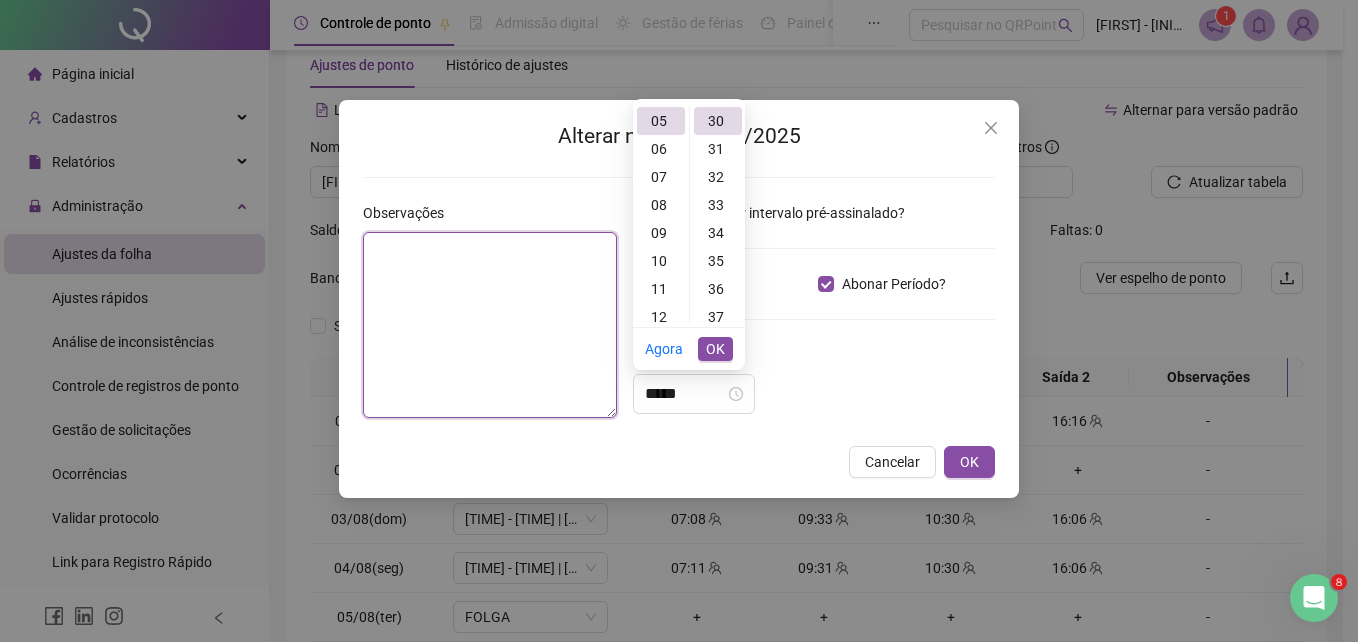 click at bounding box center (490, 325) 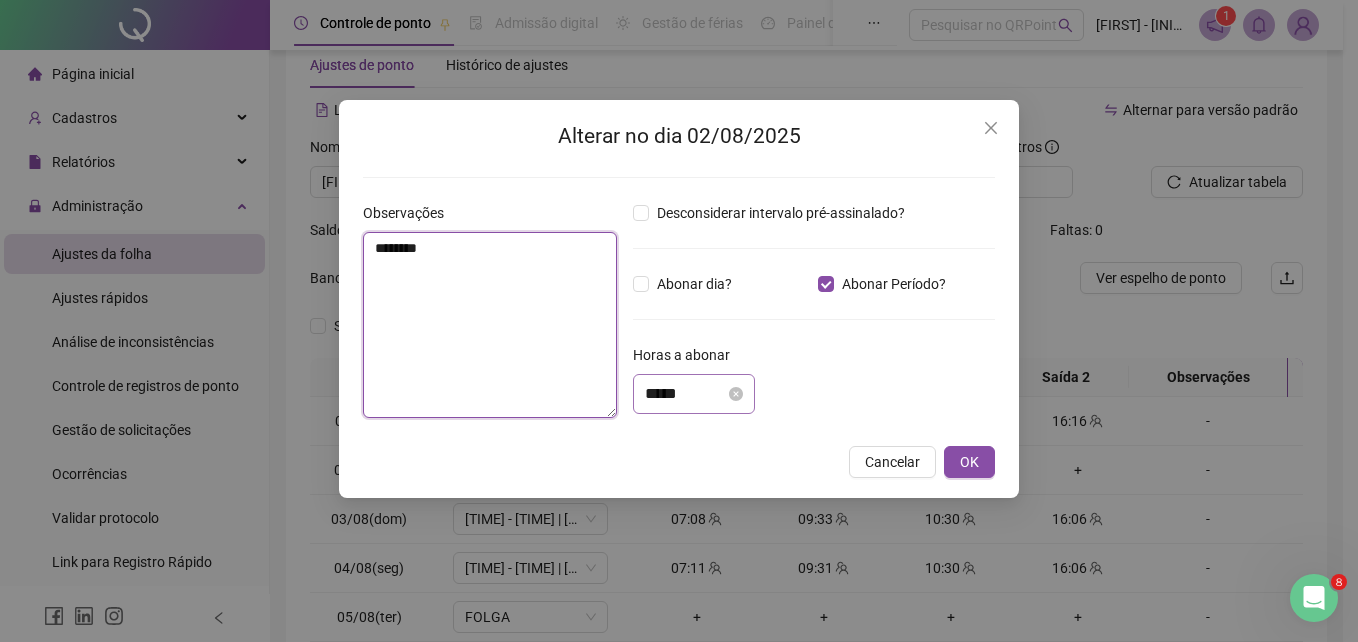 type on "********" 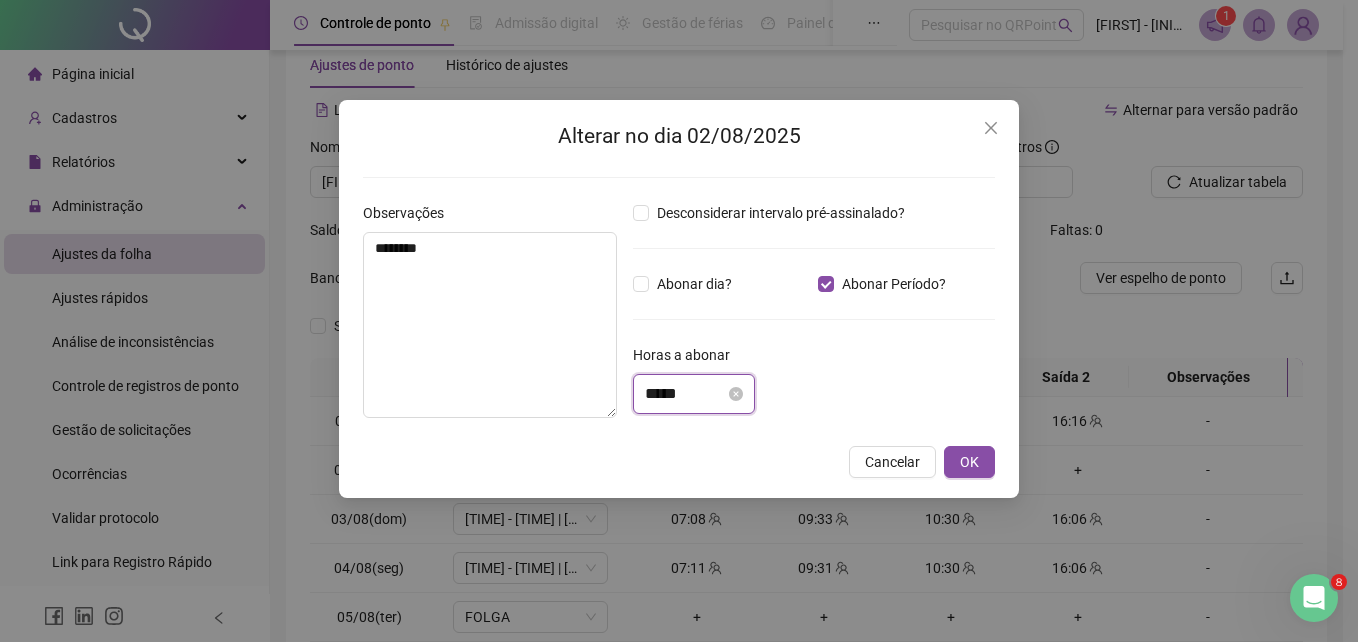 click on "*****" at bounding box center (685, 394) 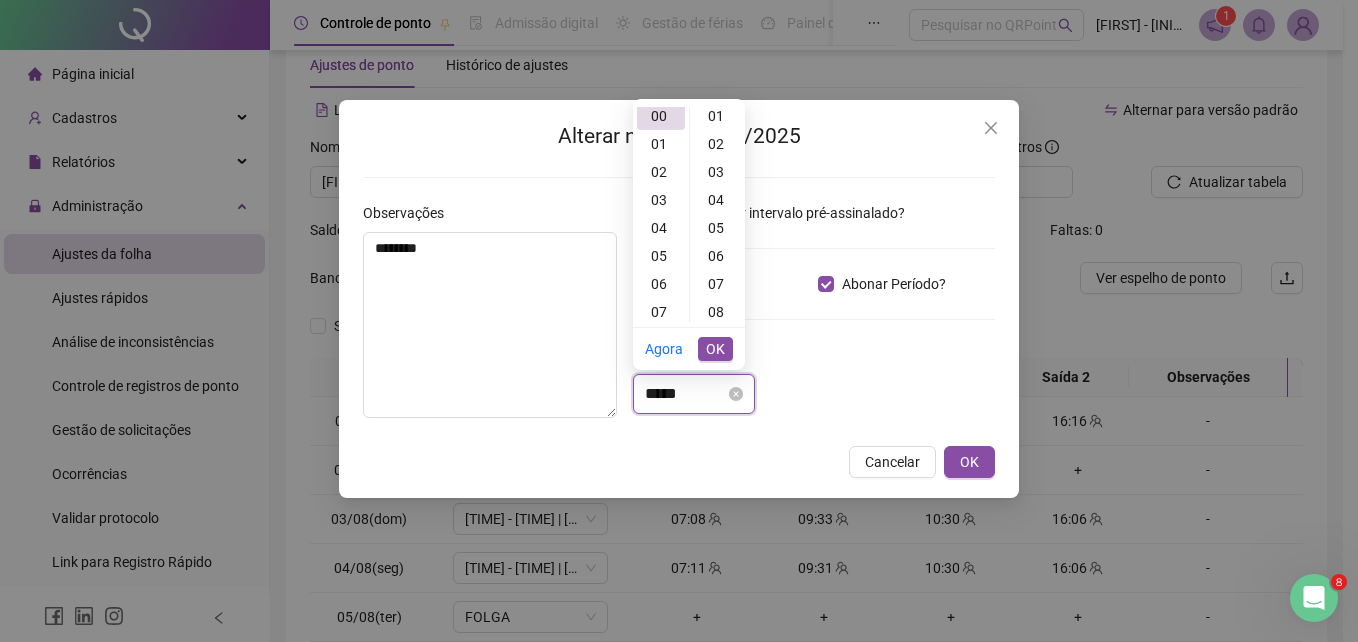 scroll, scrollTop: 0, scrollLeft: 0, axis: both 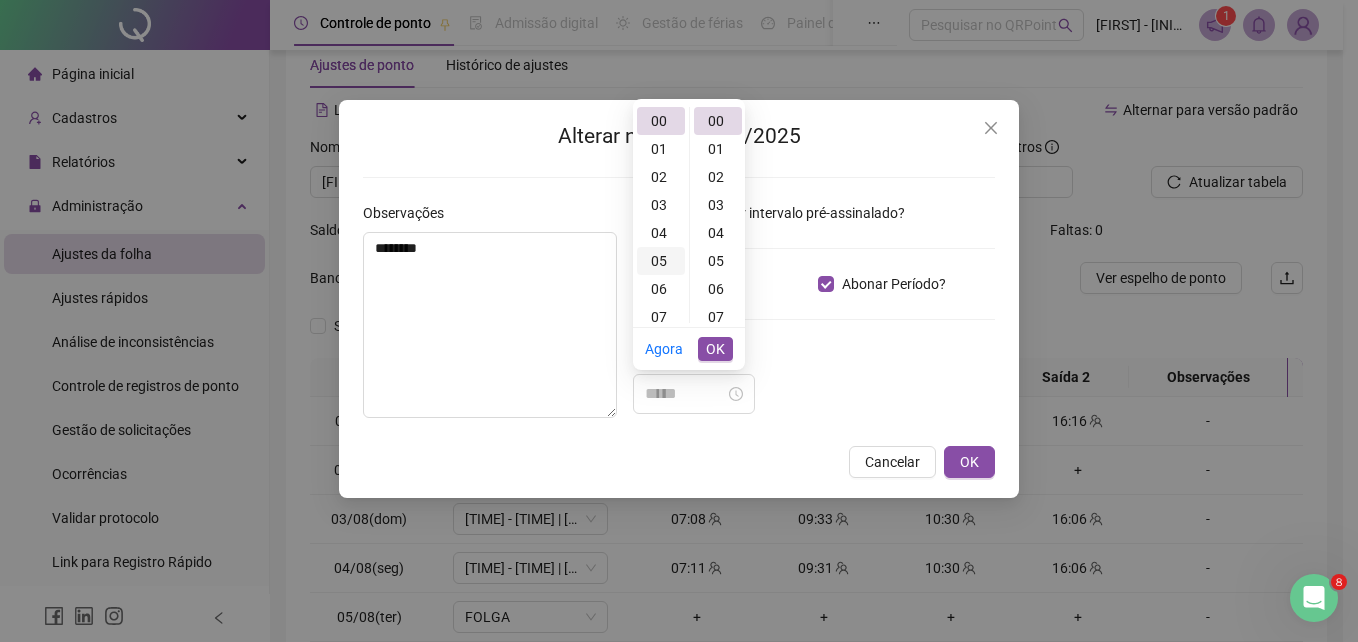 click on "05" at bounding box center [661, 261] 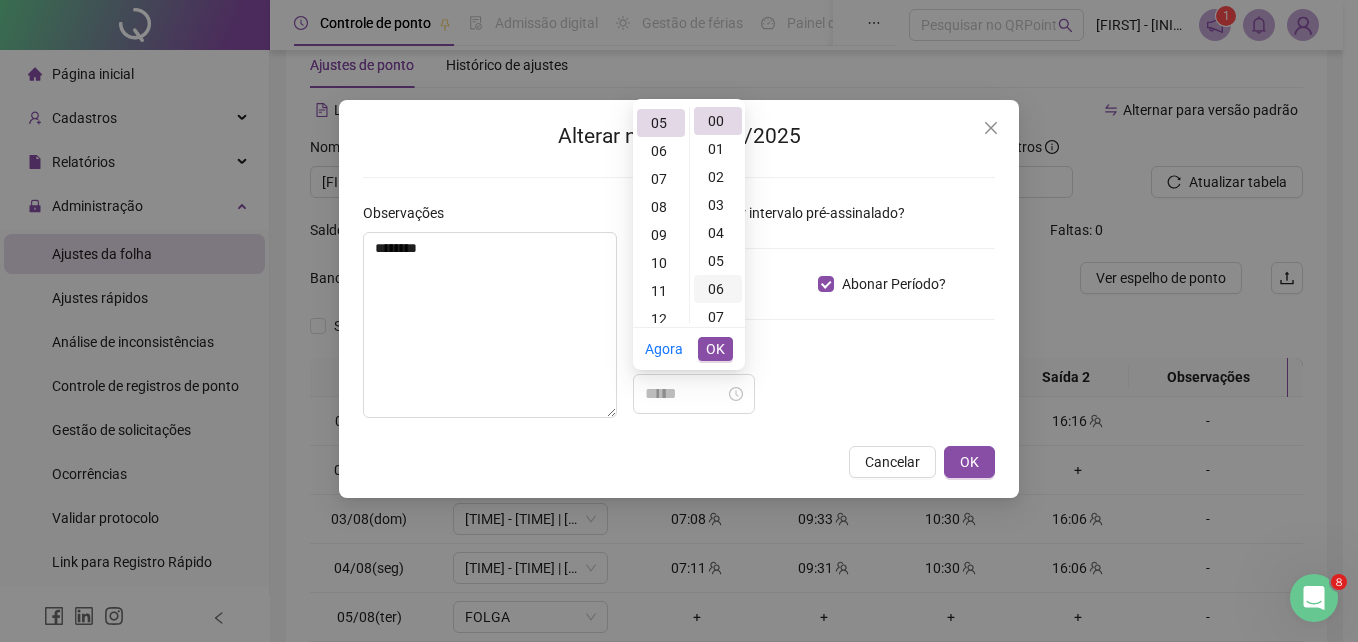 scroll, scrollTop: 140, scrollLeft: 0, axis: vertical 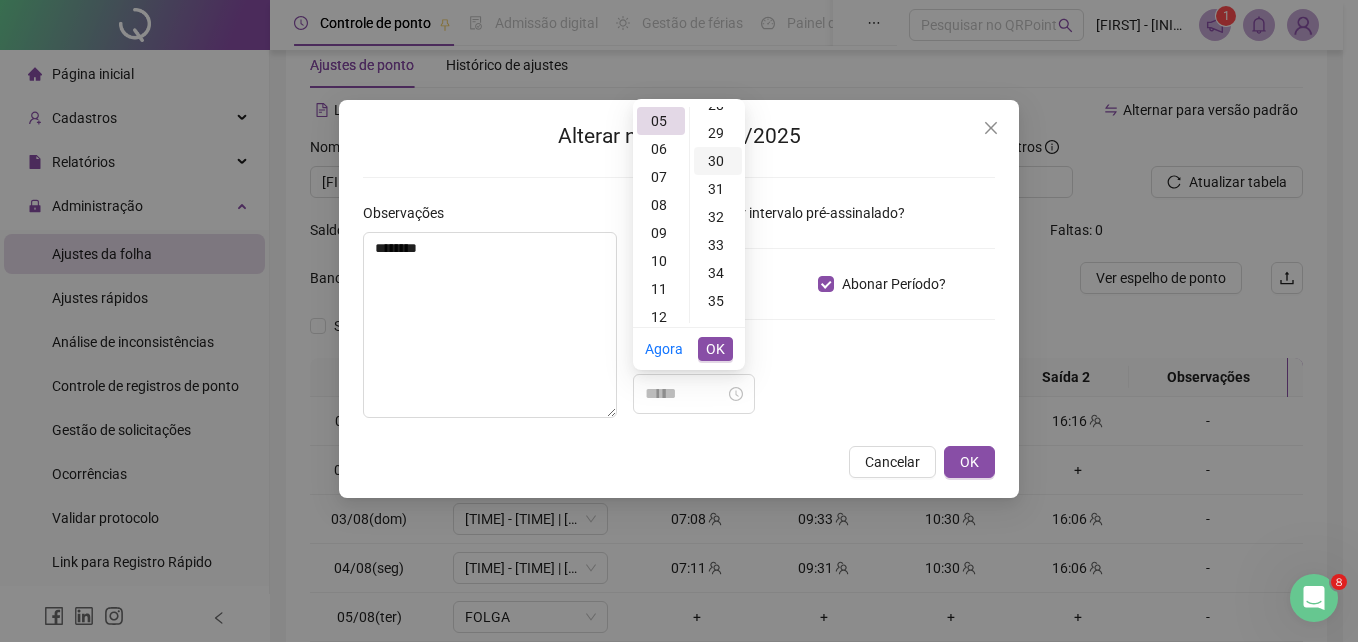 click on "30" at bounding box center [718, 161] 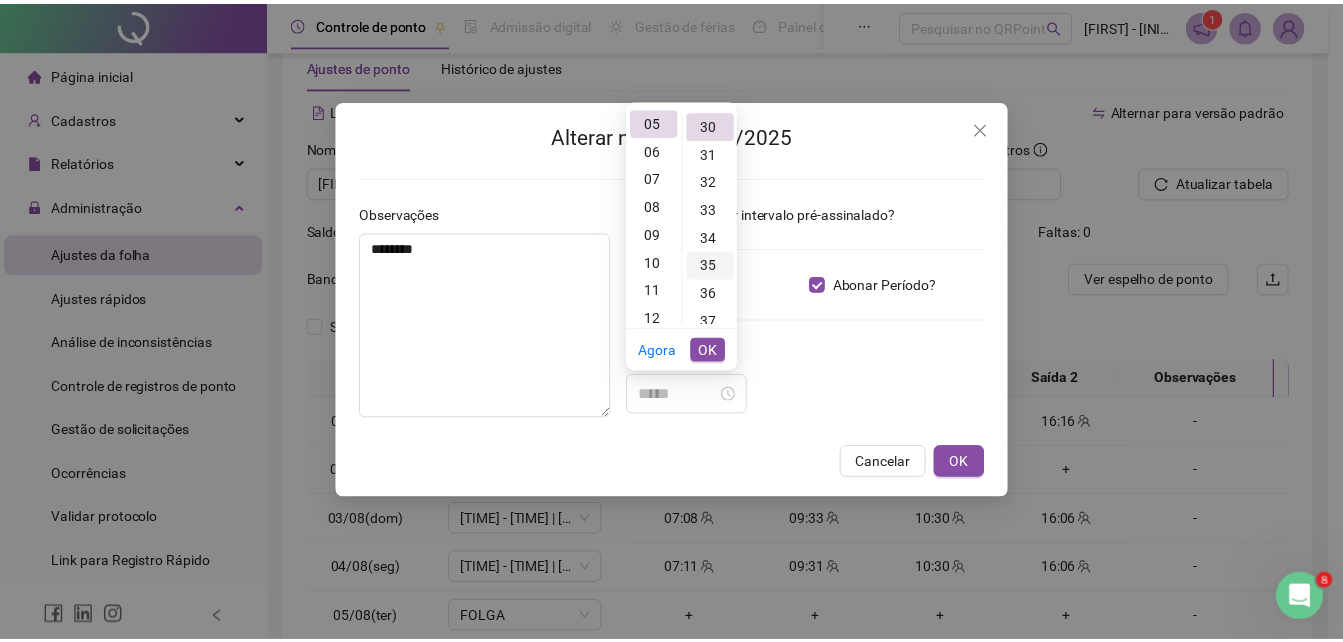 scroll, scrollTop: 840, scrollLeft: 0, axis: vertical 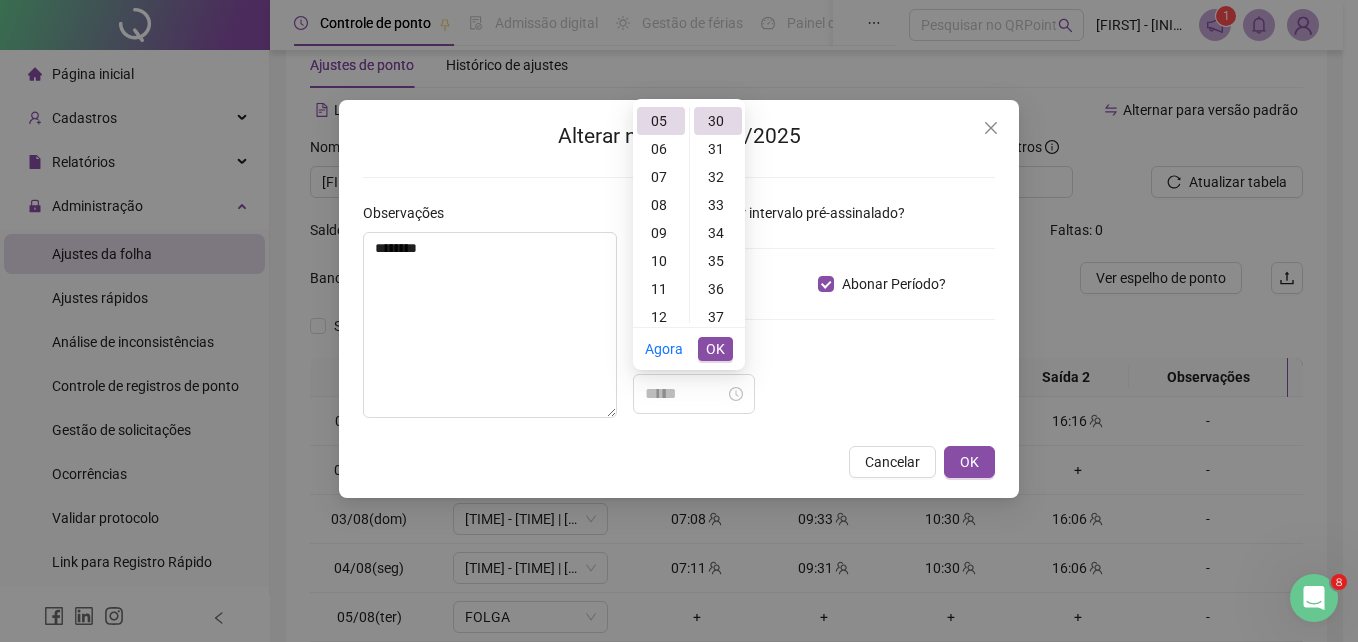 type on "*****" 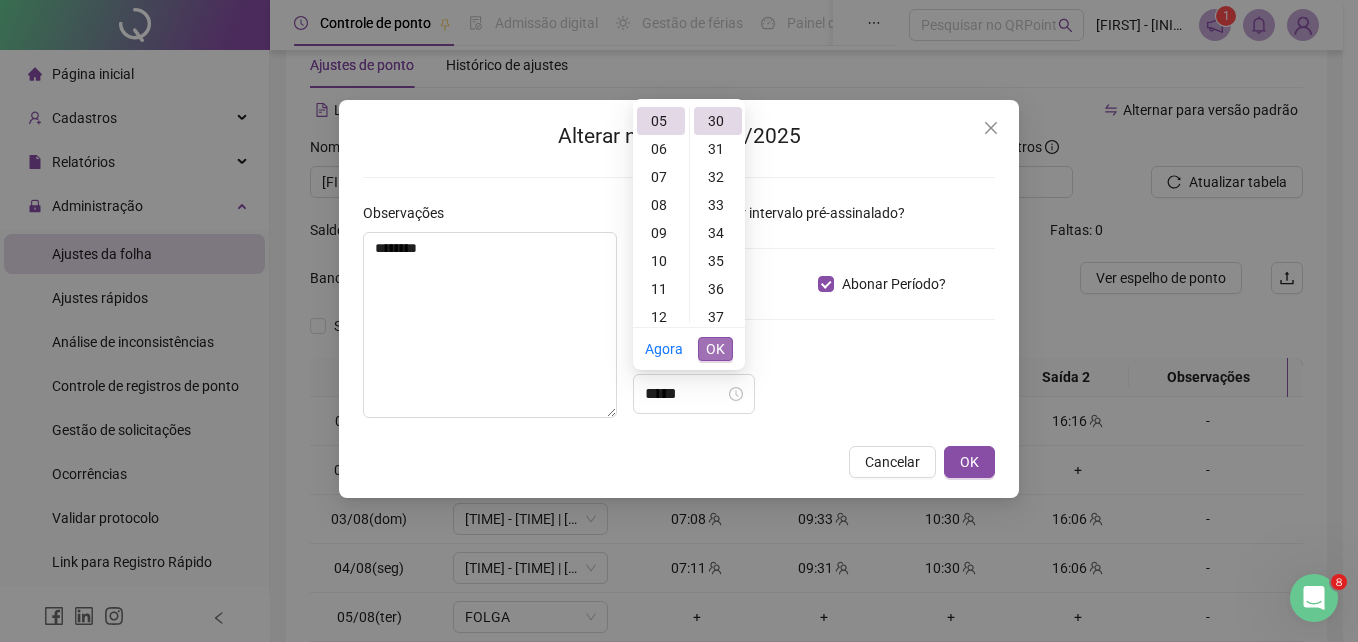 click on "OK" at bounding box center [715, 349] 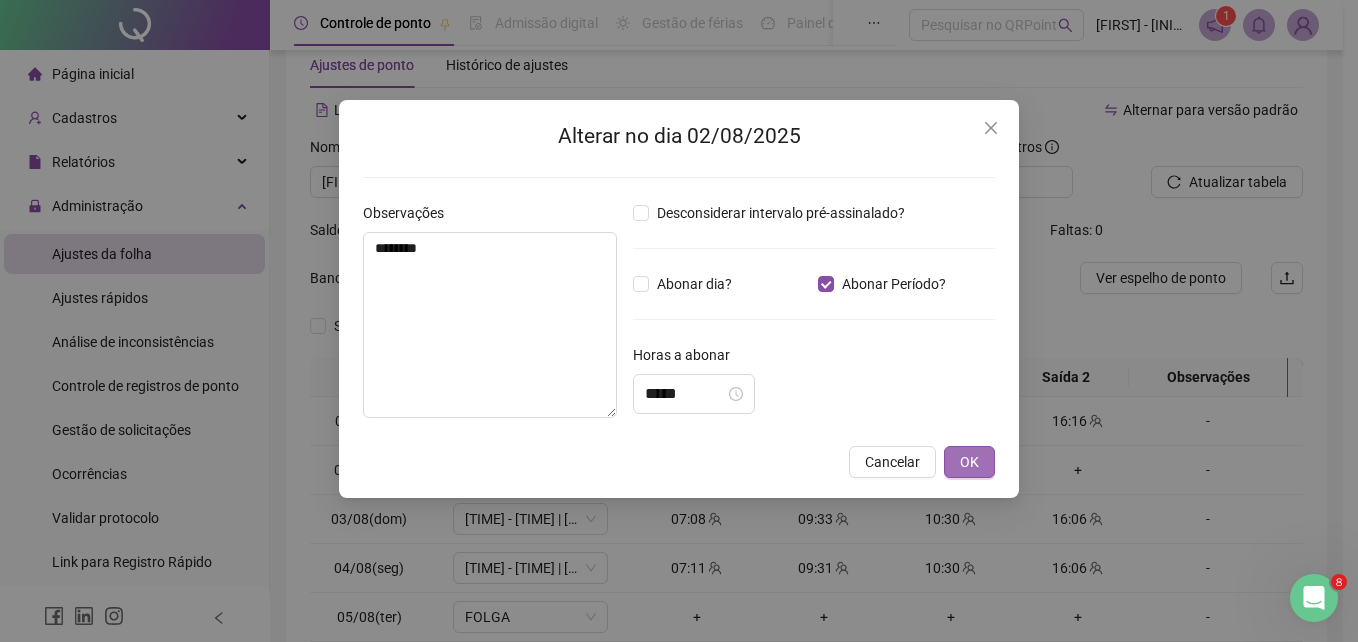 click on "OK" at bounding box center [969, 462] 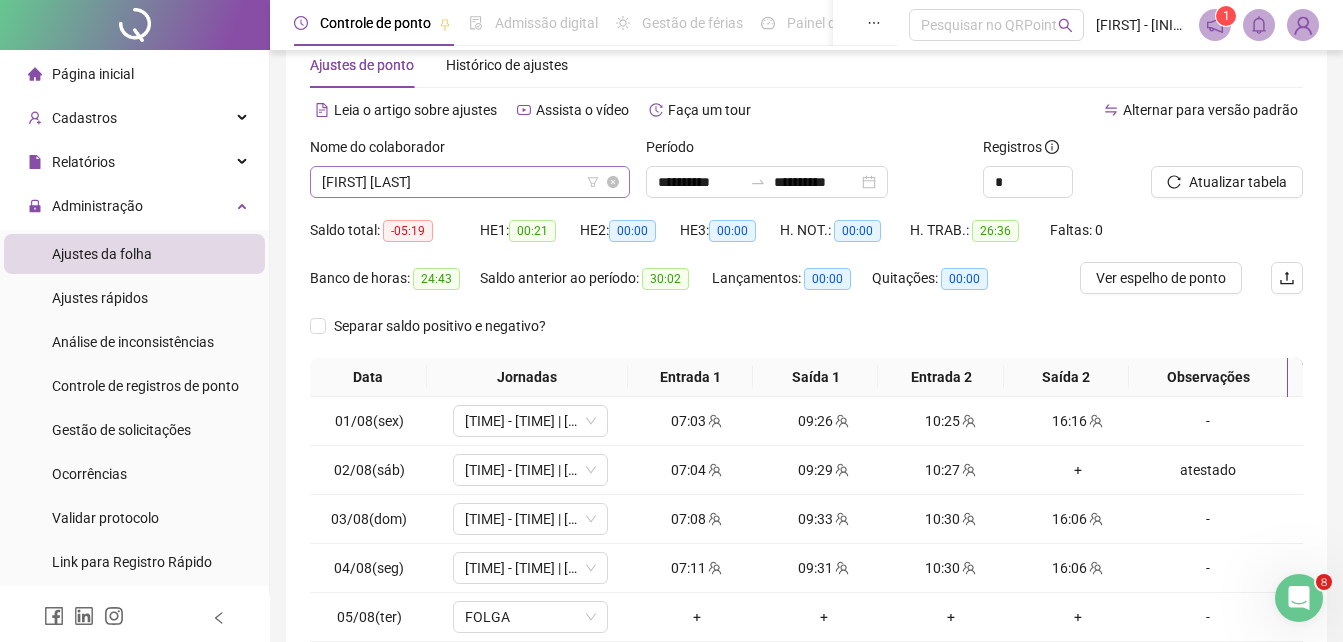 click on "[FIRST] [LAST]" at bounding box center (470, 182) 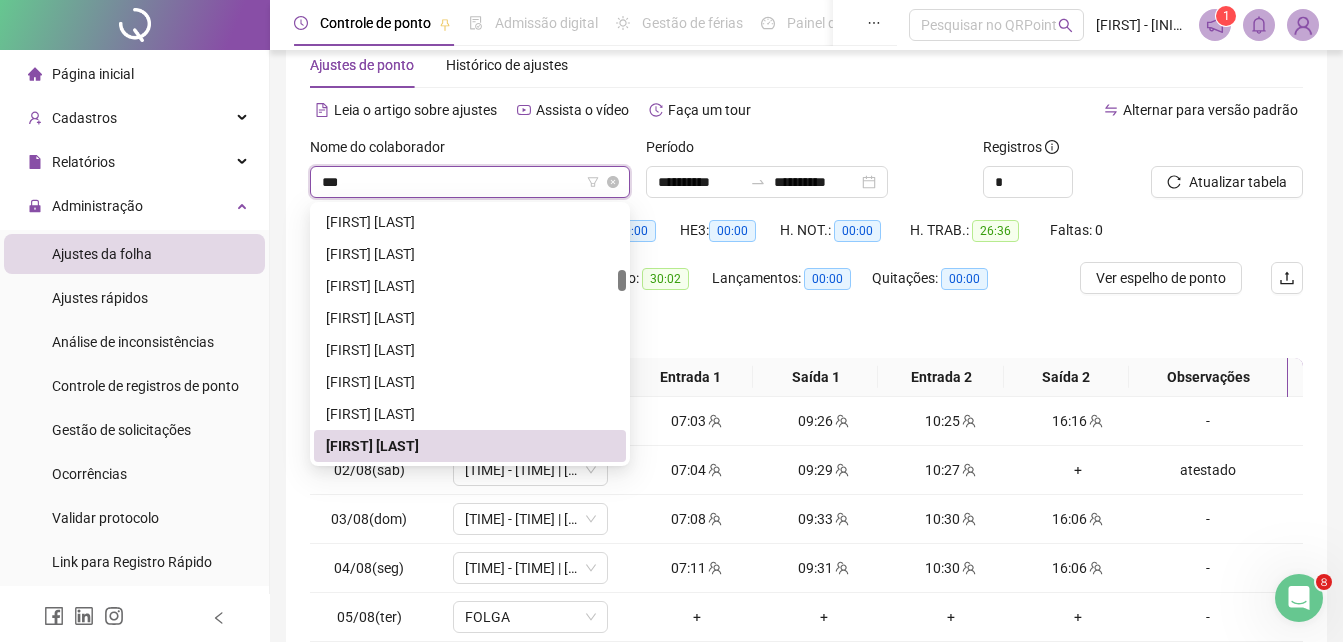 scroll, scrollTop: 96, scrollLeft: 0, axis: vertical 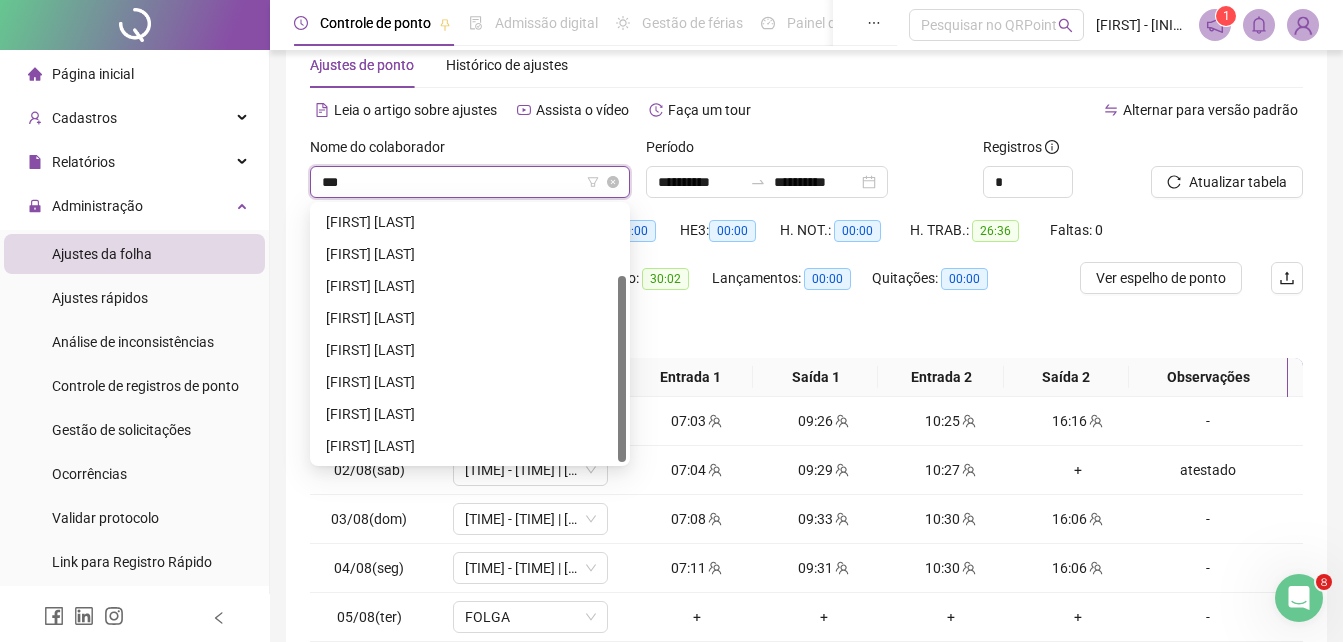 type on "****" 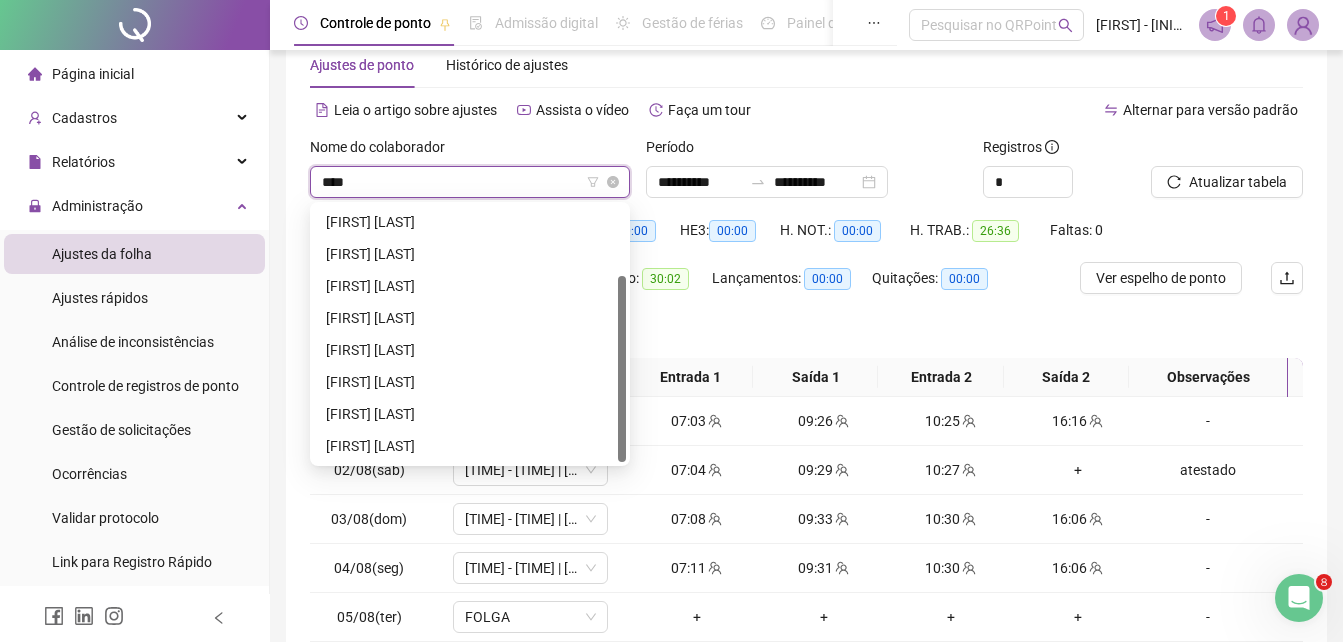 scroll, scrollTop: 0, scrollLeft: 0, axis: both 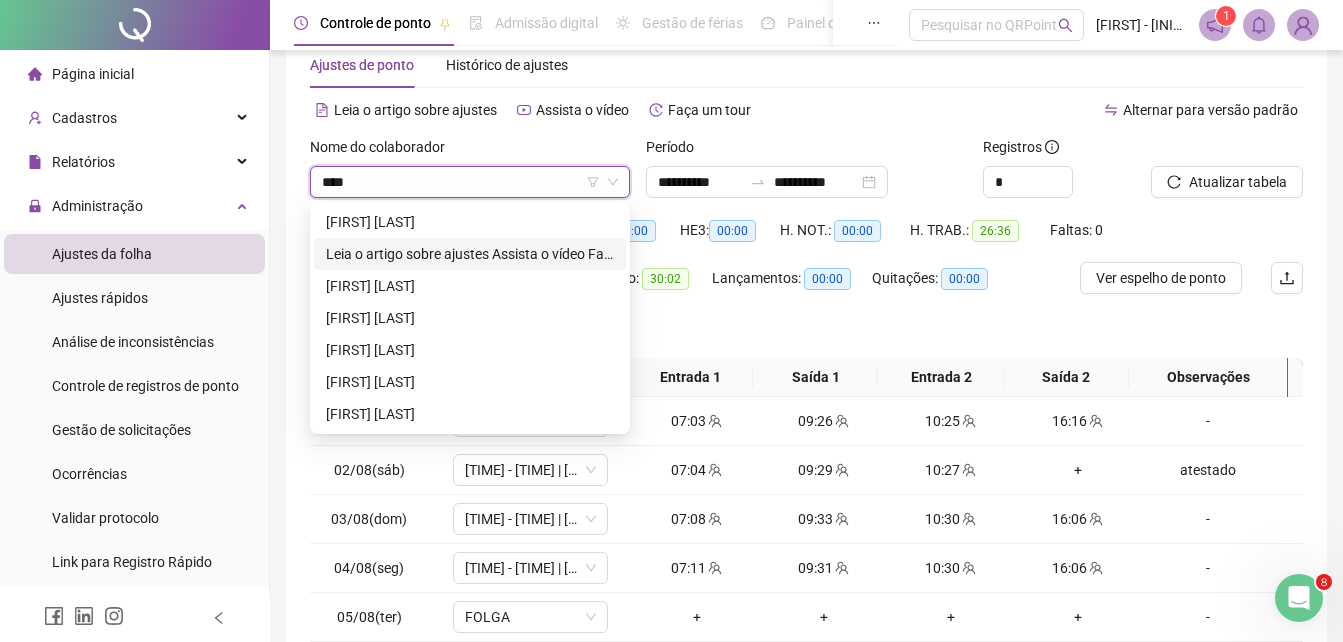 click on "**********" at bounding box center [470, 254] 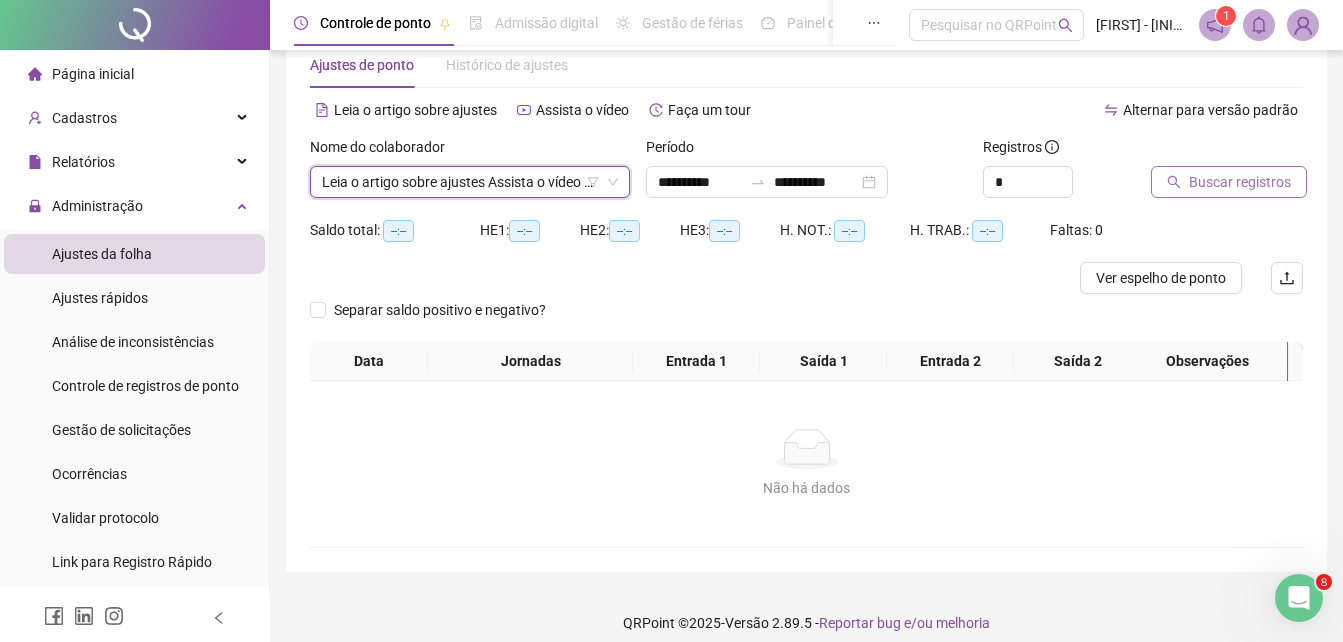click on "Buscar registros" at bounding box center [1229, 182] 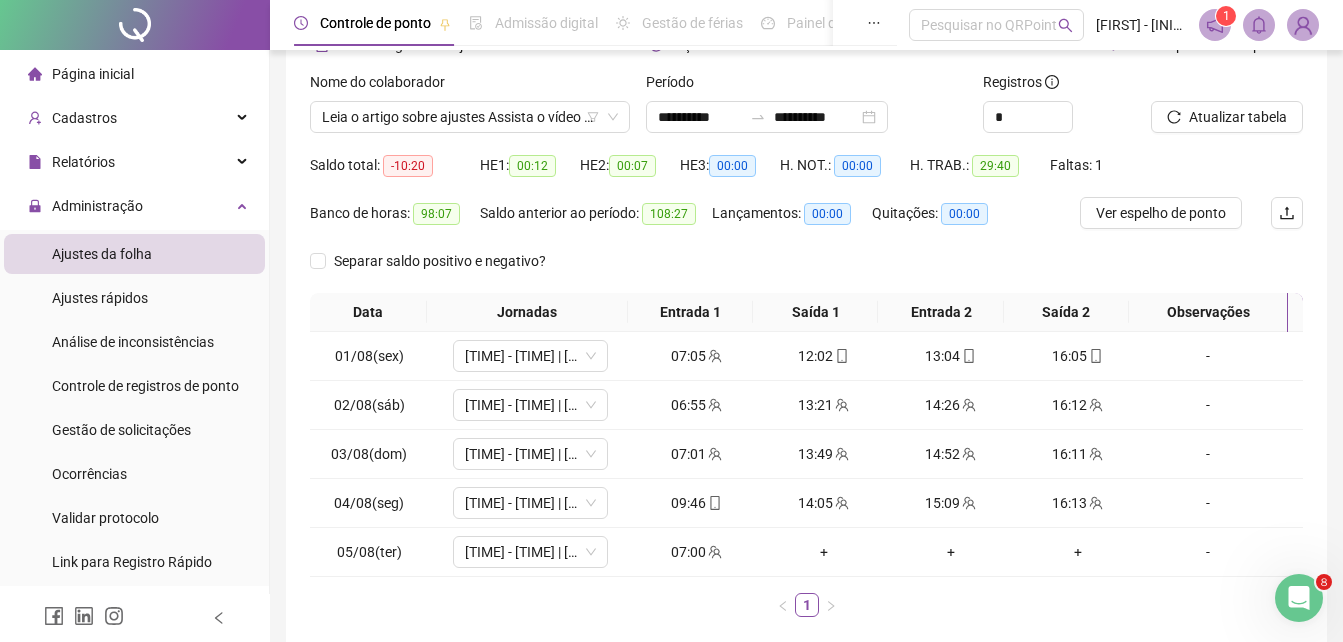 scroll, scrollTop: 148, scrollLeft: 0, axis: vertical 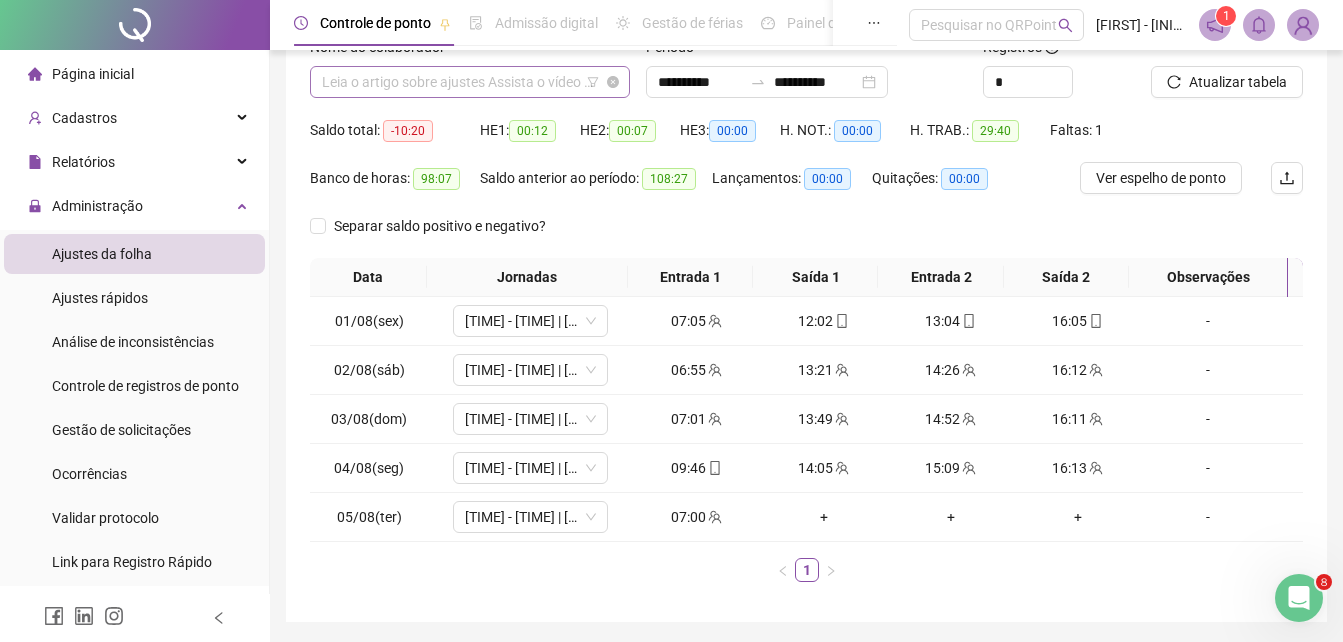 click on "**********" at bounding box center (470, 82) 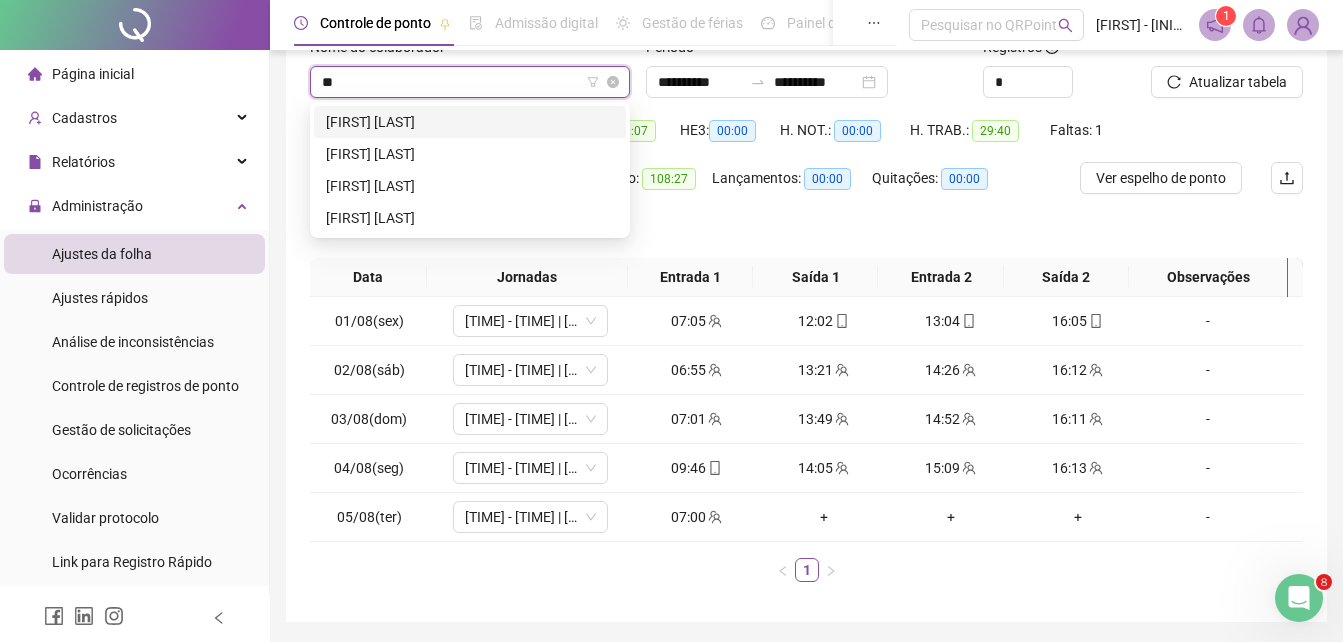 scroll, scrollTop: 0, scrollLeft: 0, axis: both 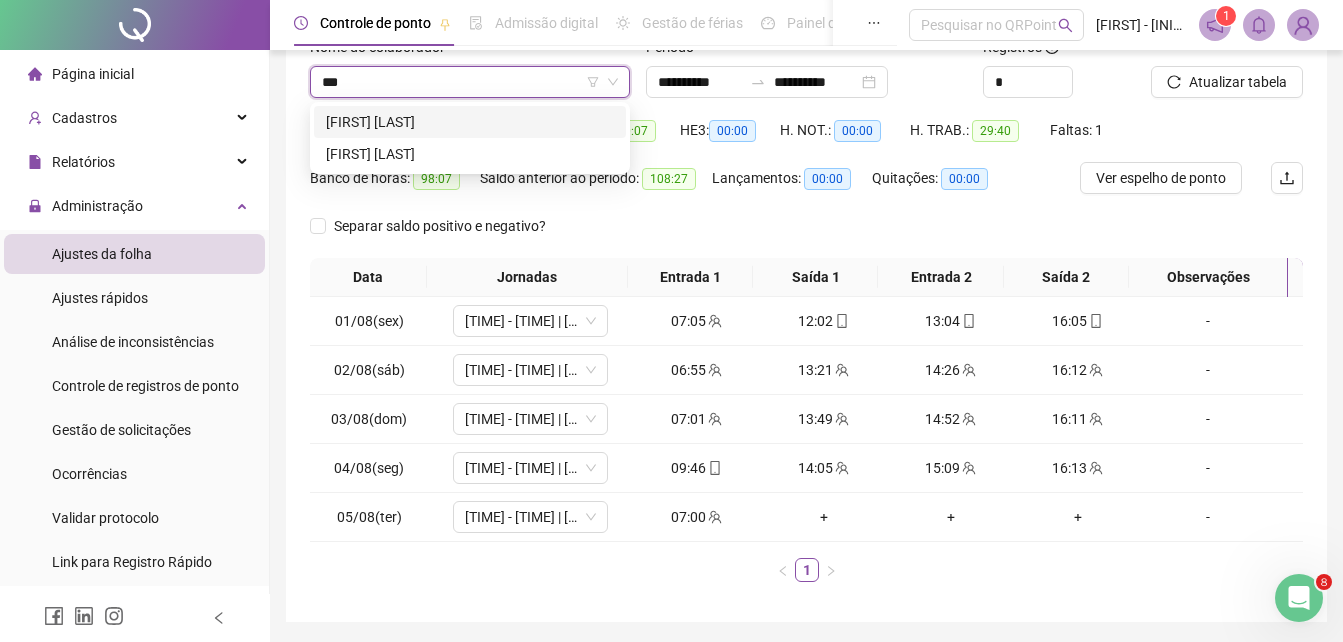click on "[FIRST] [LAST]" at bounding box center [470, 122] 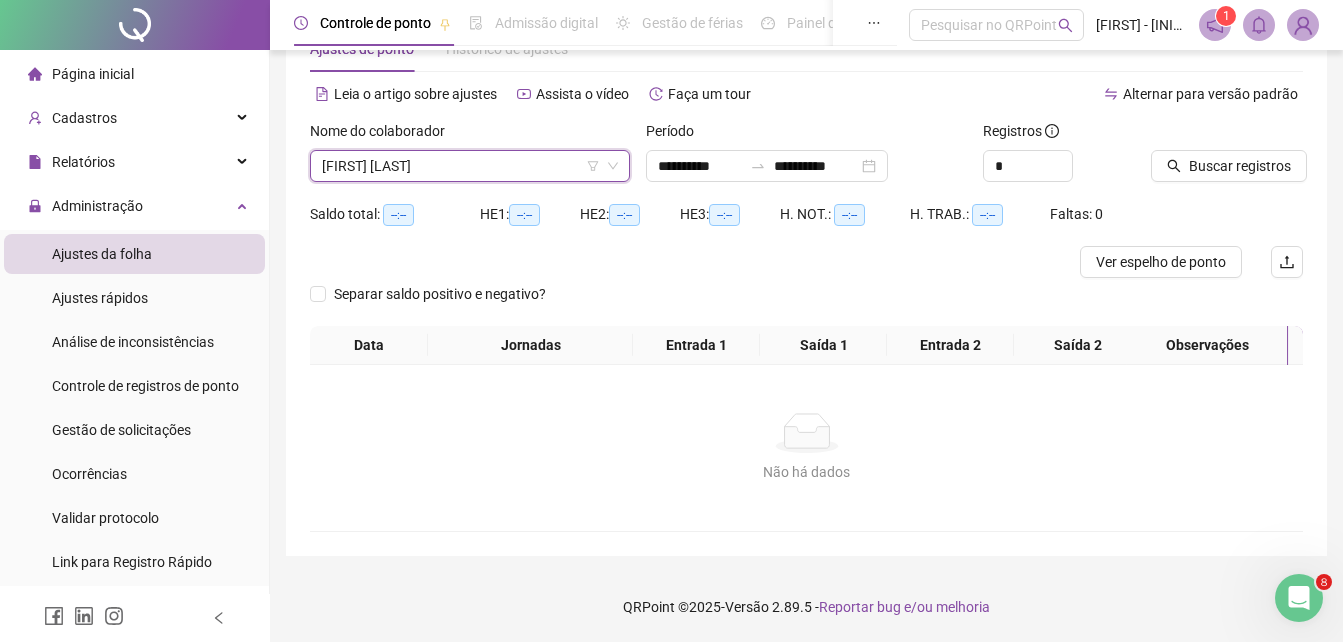 scroll, scrollTop: 64, scrollLeft: 0, axis: vertical 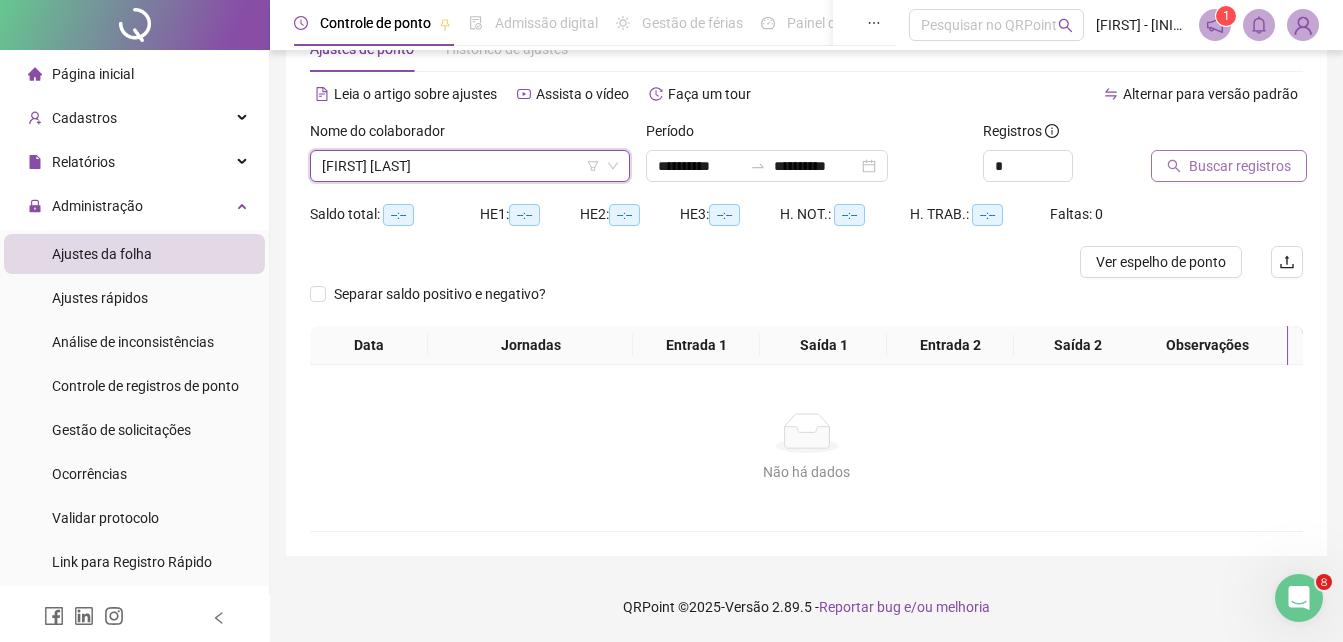 click on "Buscar registros" at bounding box center [1240, 166] 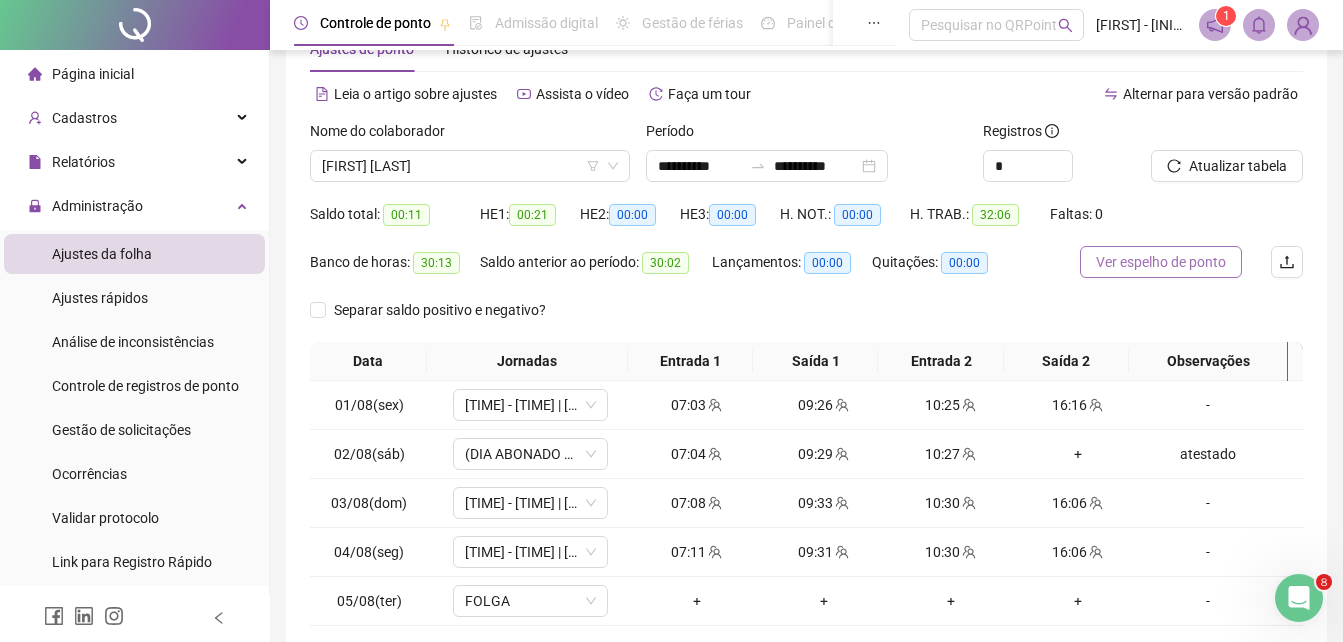 click on "Ver espelho de ponto" at bounding box center [1161, 262] 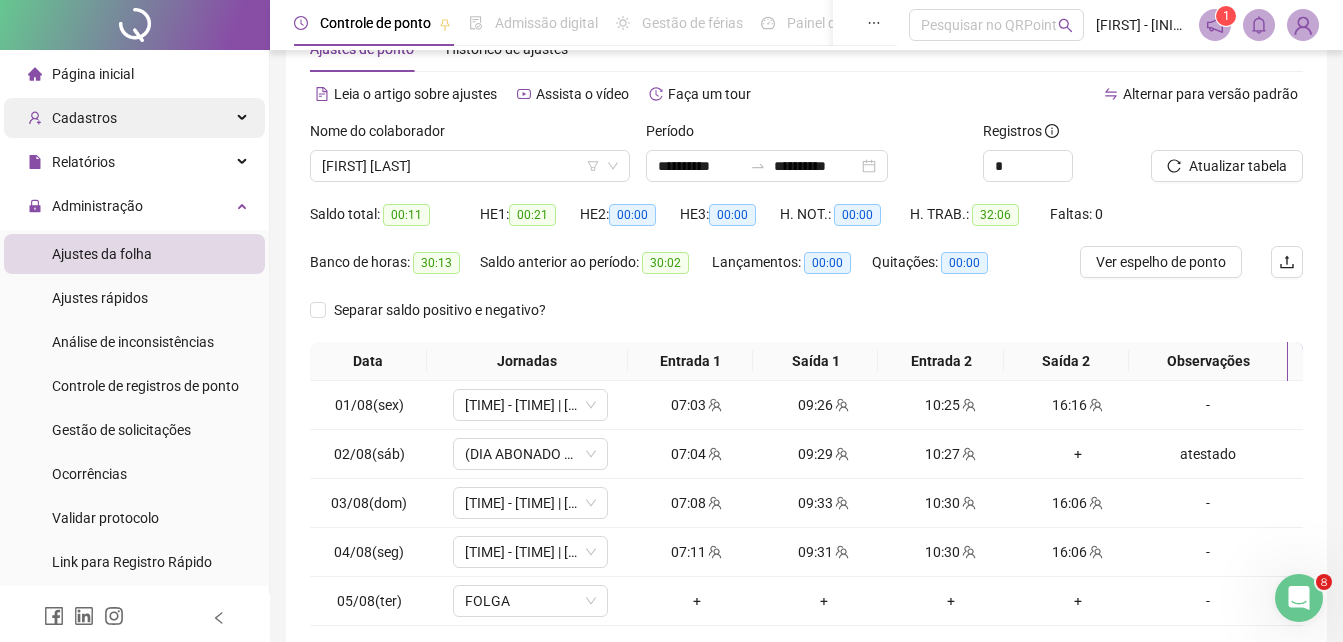 click on "Cadastros" at bounding box center (134, 118) 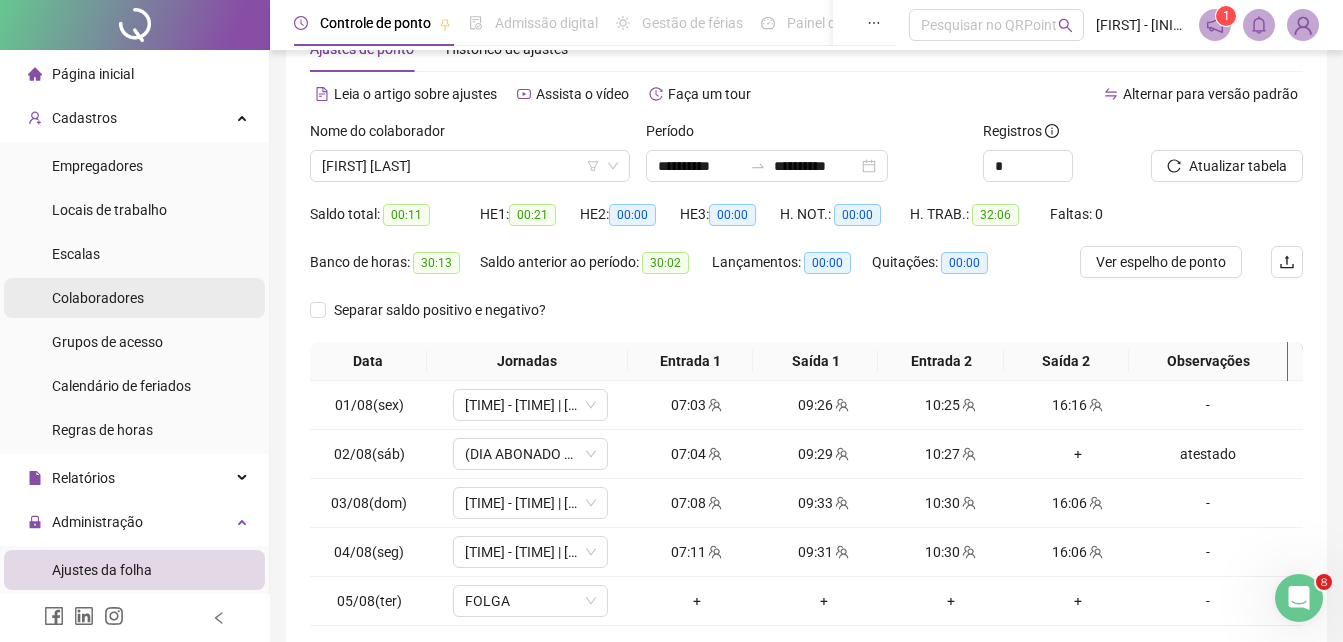 click on "Colaboradores" at bounding box center (98, 298) 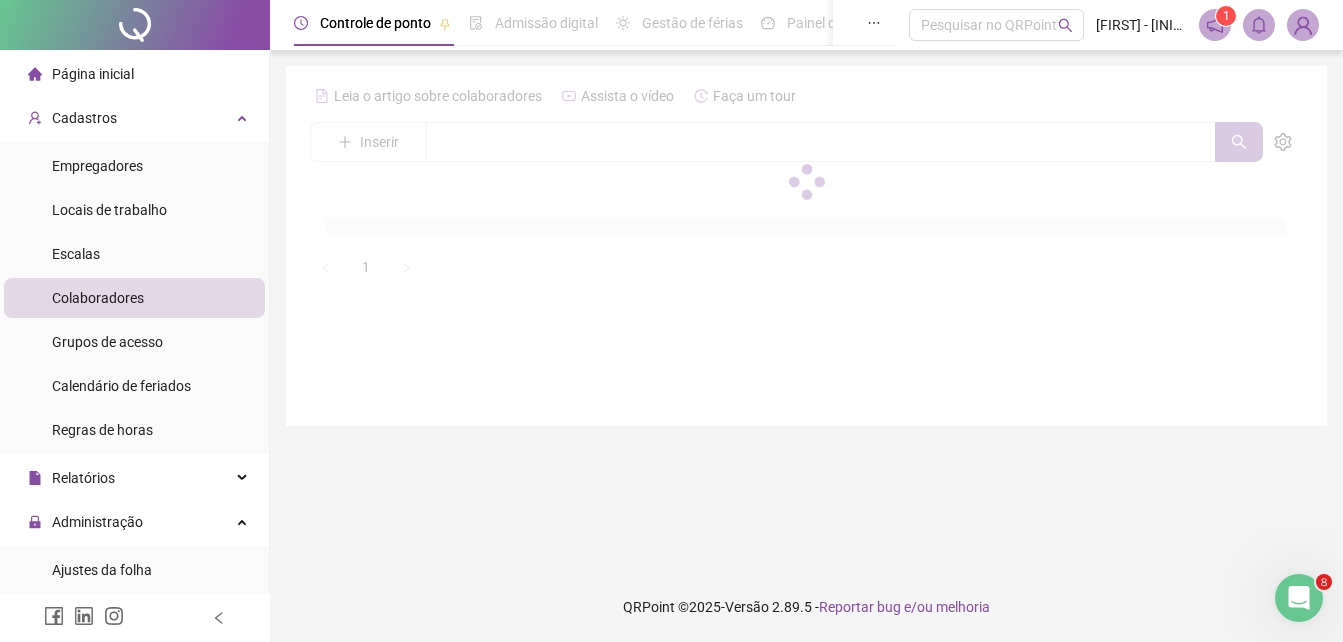 scroll, scrollTop: 0, scrollLeft: 0, axis: both 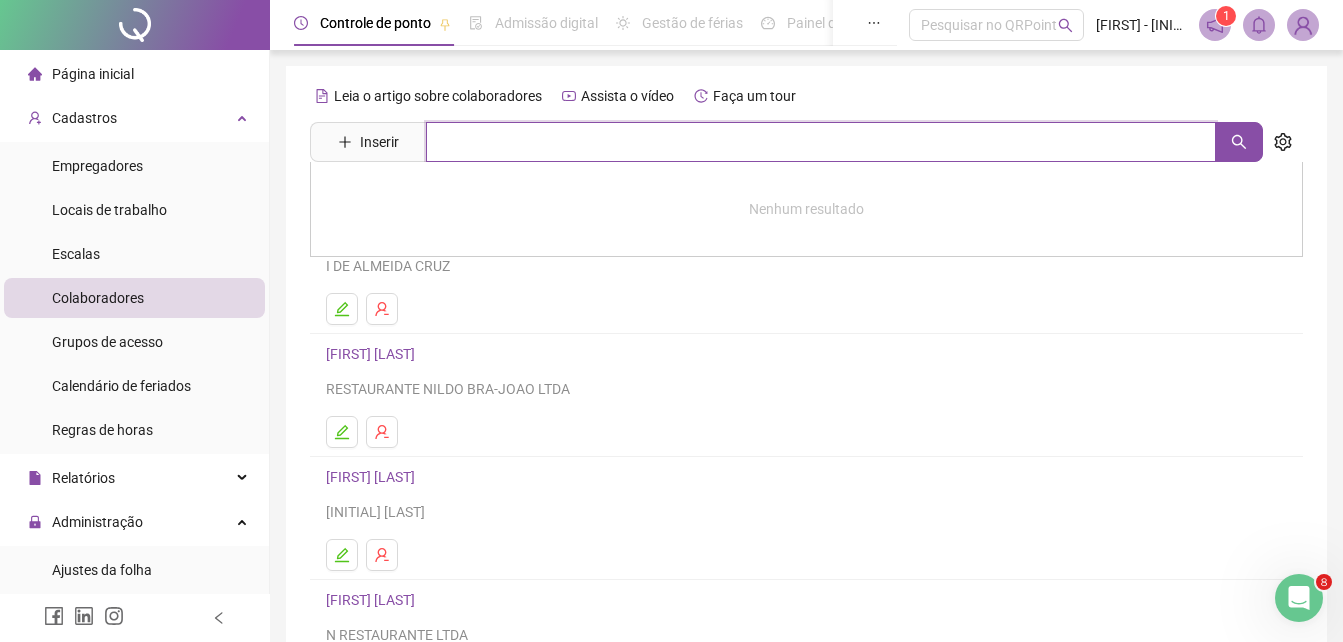 click at bounding box center [821, 142] 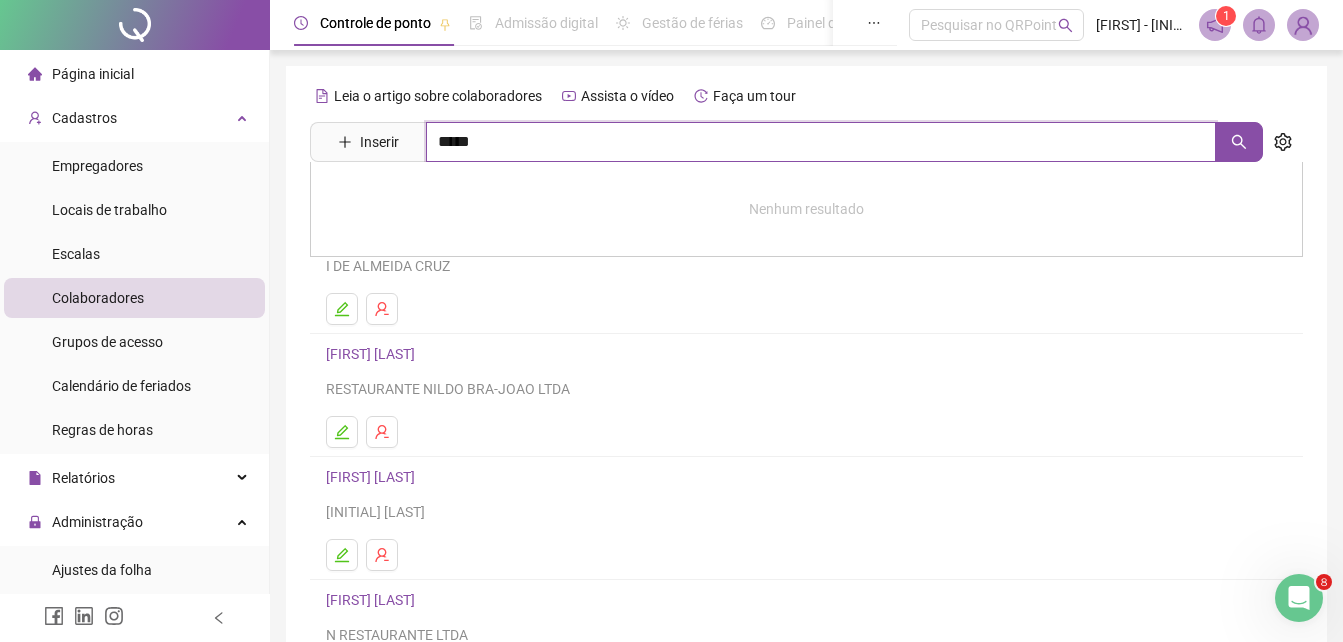 type on "*****" 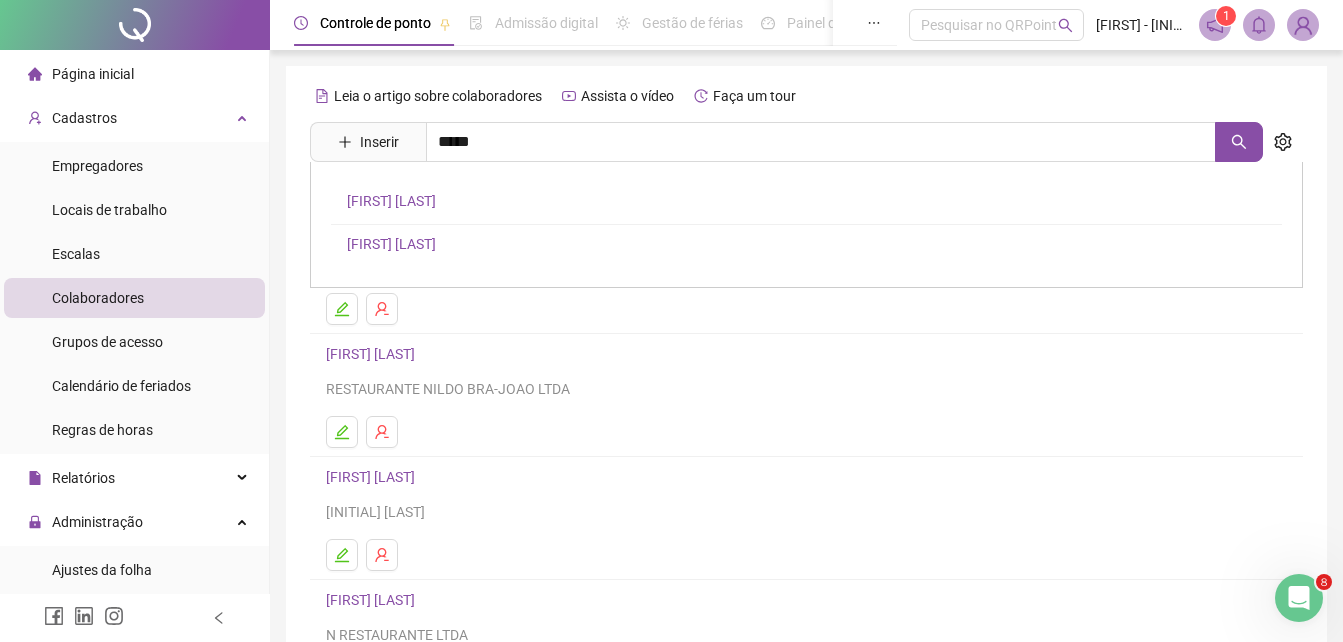 click on "[FIRST] [LAST]" at bounding box center [391, 244] 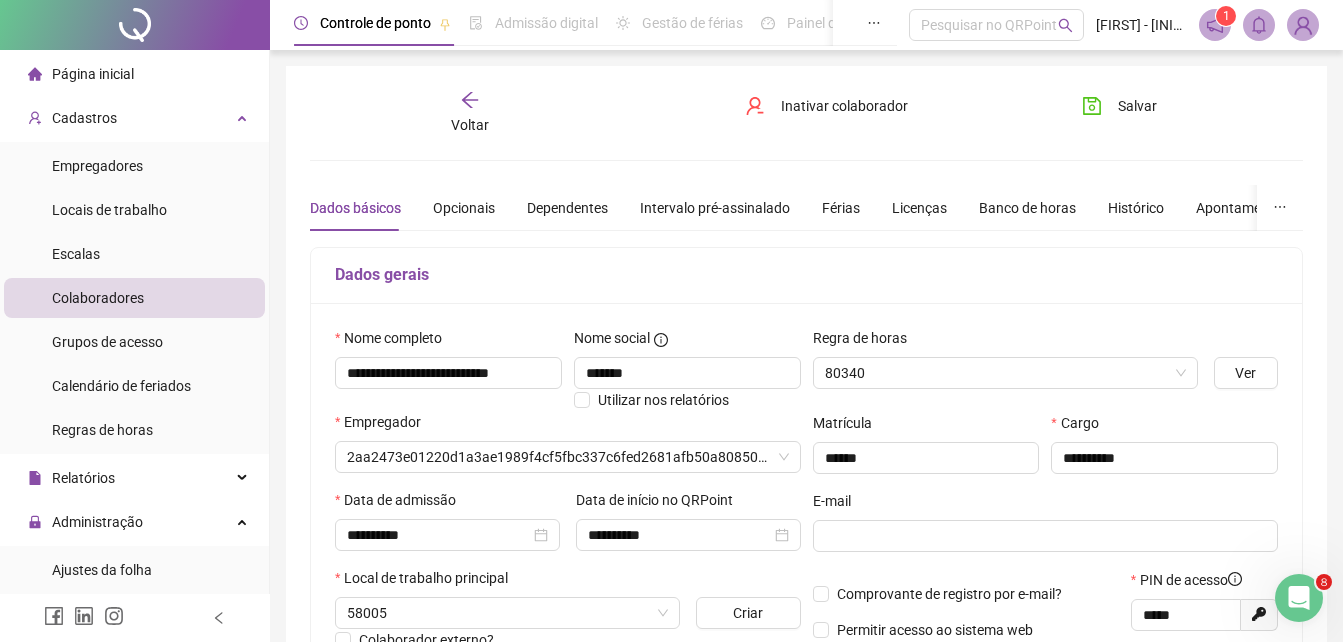 type on "**********" 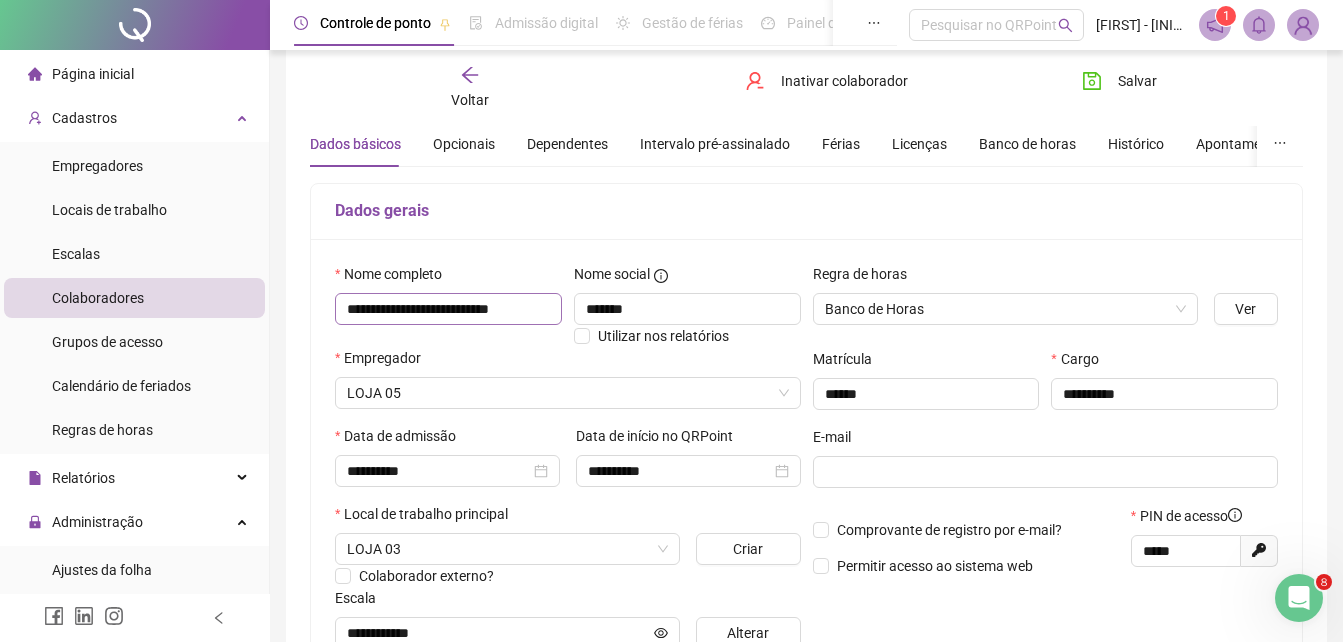 scroll, scrollTop: 100, scrollLeft: 0, axis: vertical 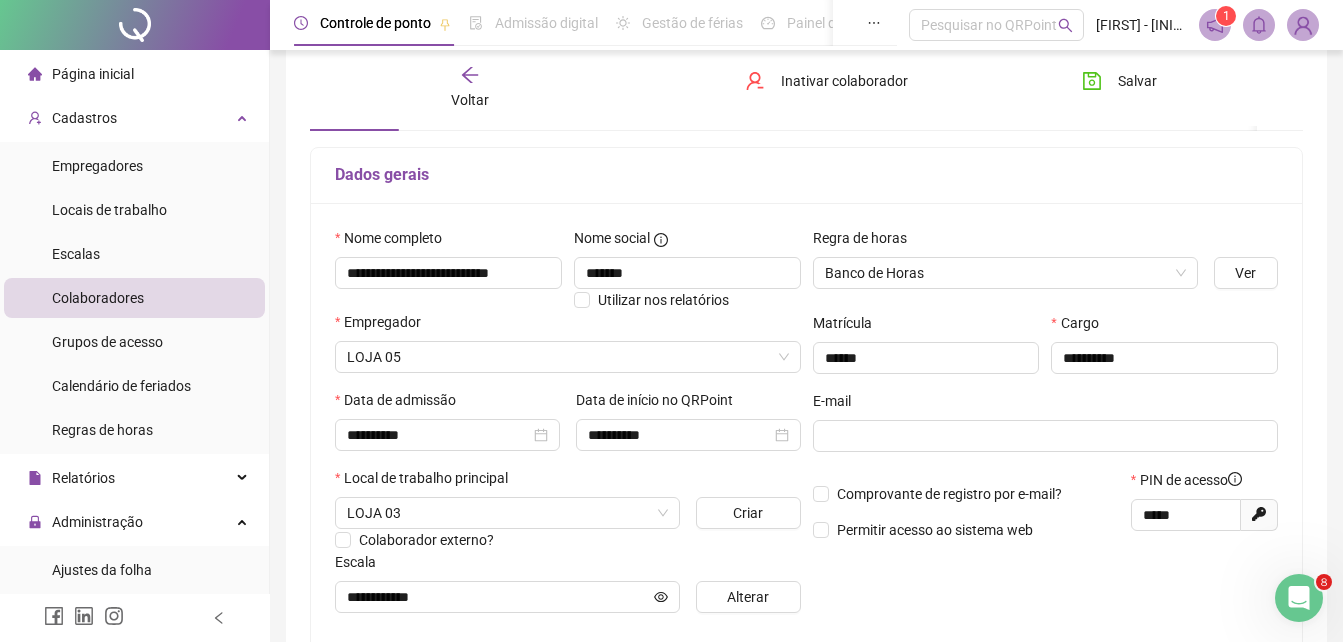 click on "Página inicial" at bounding box center (93, 74) 